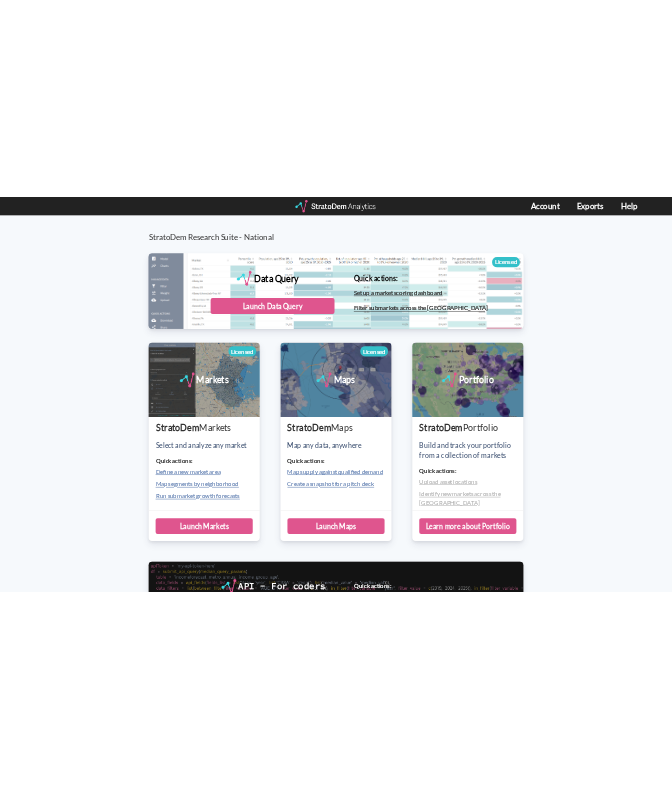 scroll, scrollTop: 0, scrollLeft: 0, axis: both 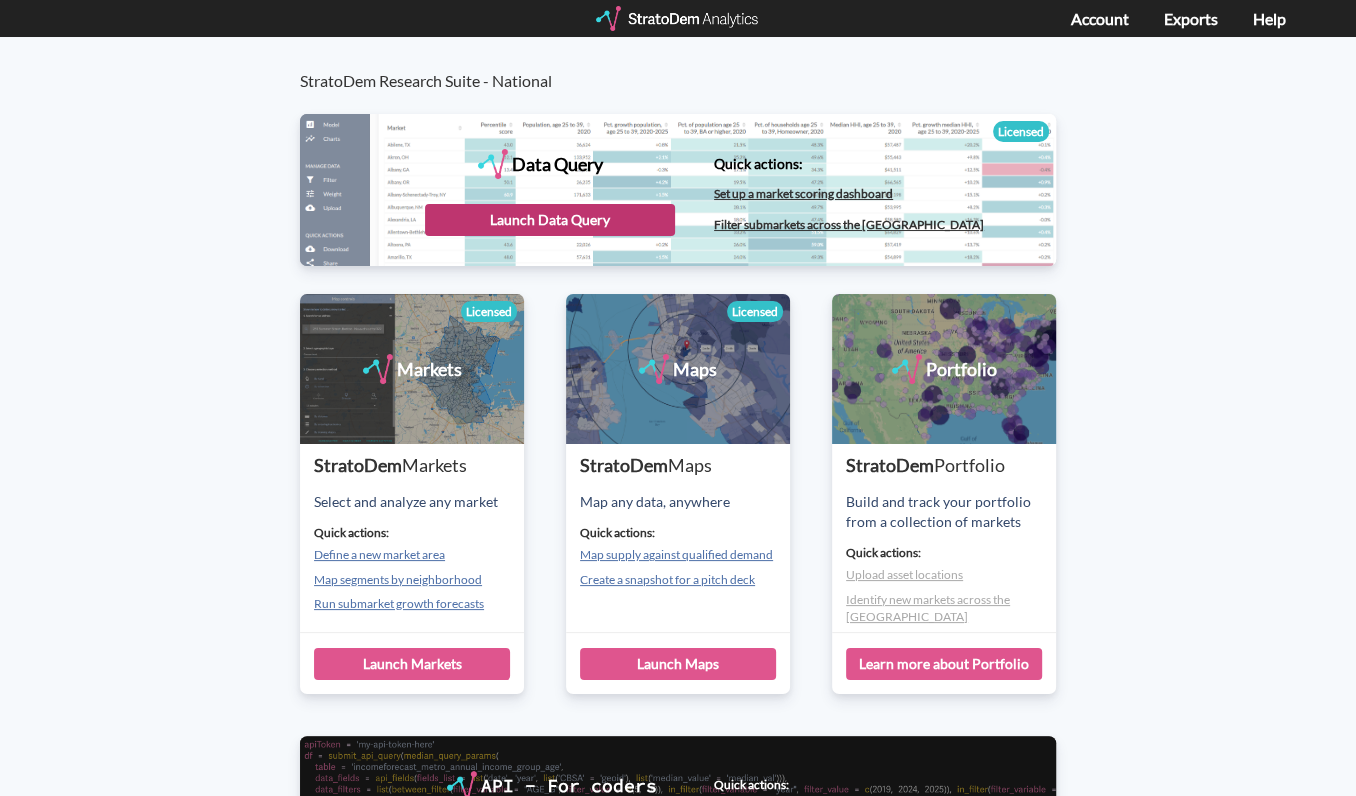 click on "Launch Data Query" at bounding box center (550, 220) 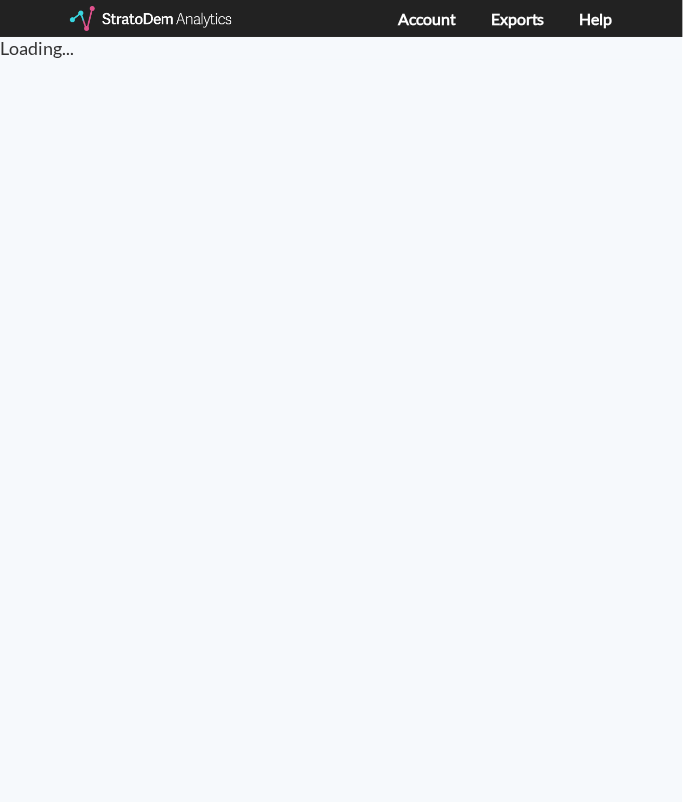 scroll, scrollTop: 0, scrollLeft: 0, axis: both 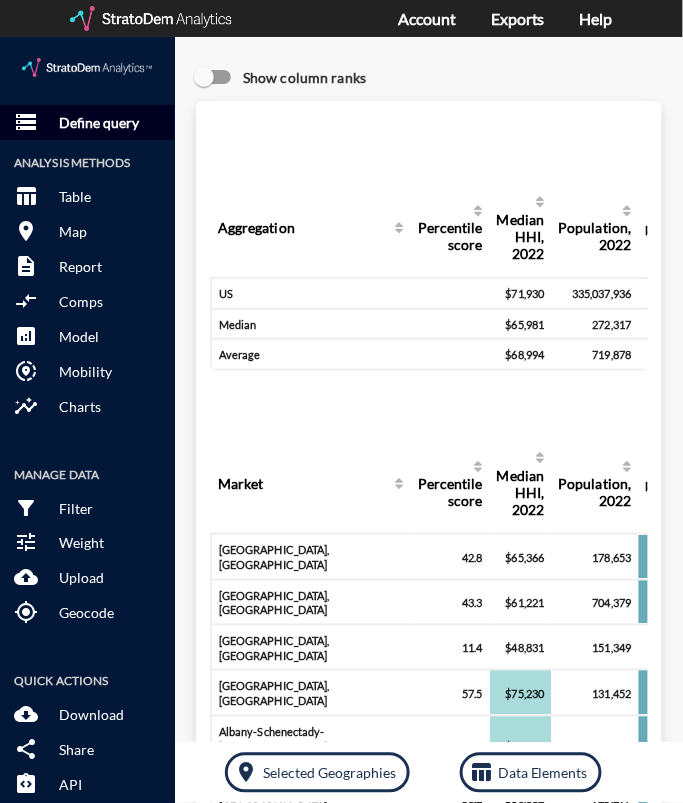 click on "Define query" 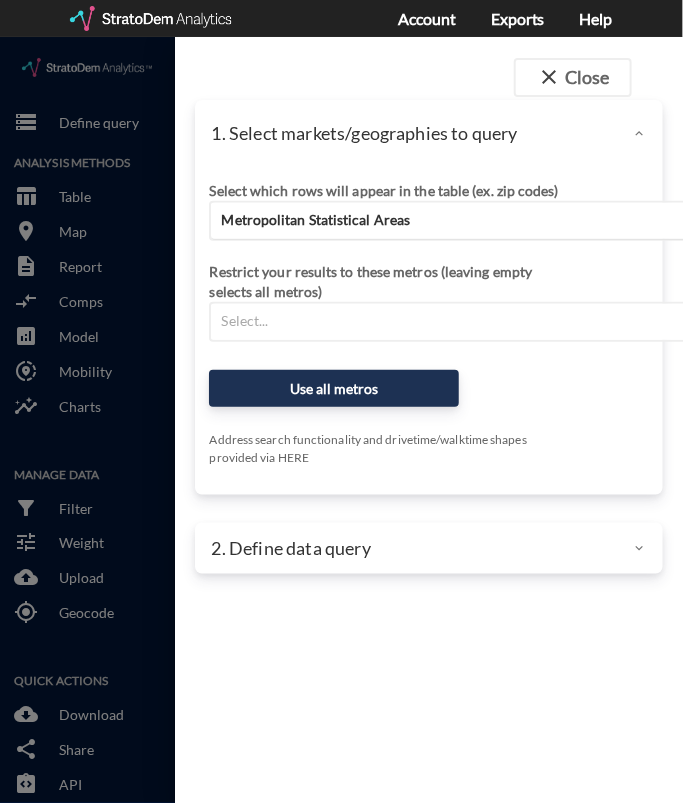 click on "Metropolitan Statistical Areas" 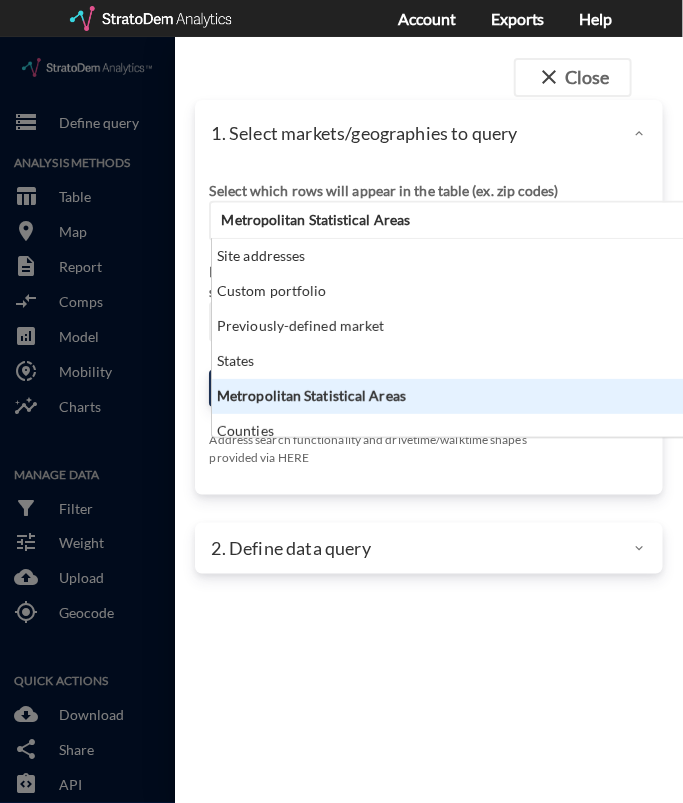 scroll, scrollTop: 14, scrollLeft: 12, axis: both 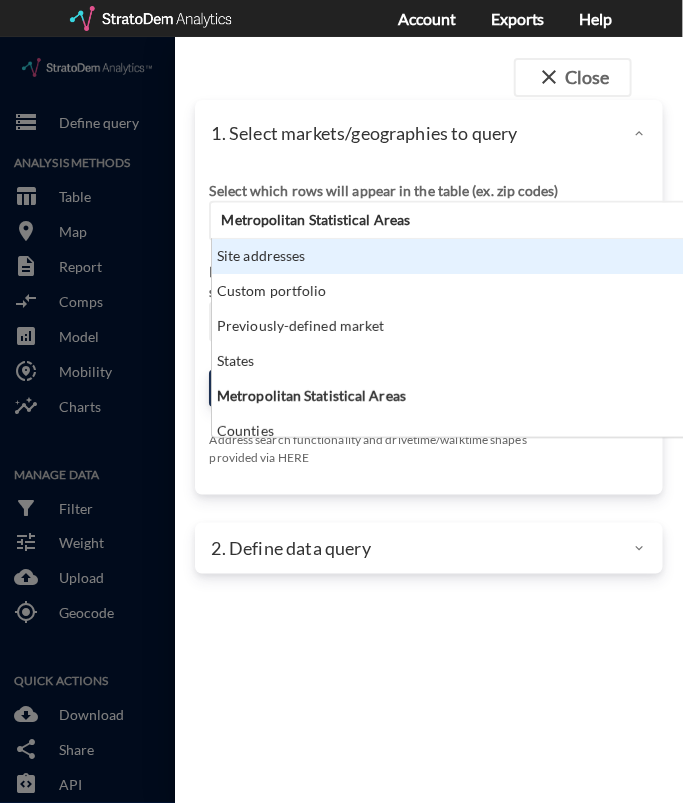 click on "Site addresses" 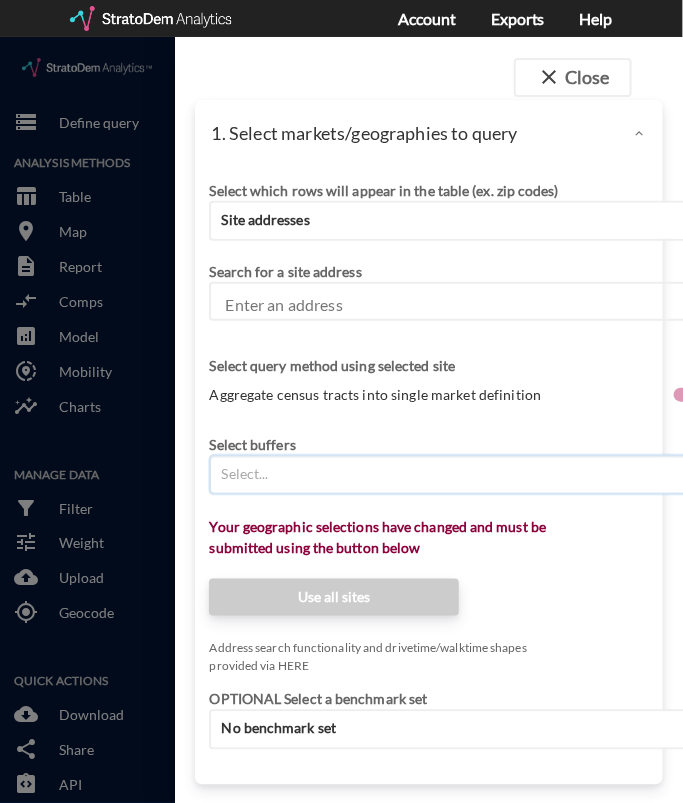 type on "5" 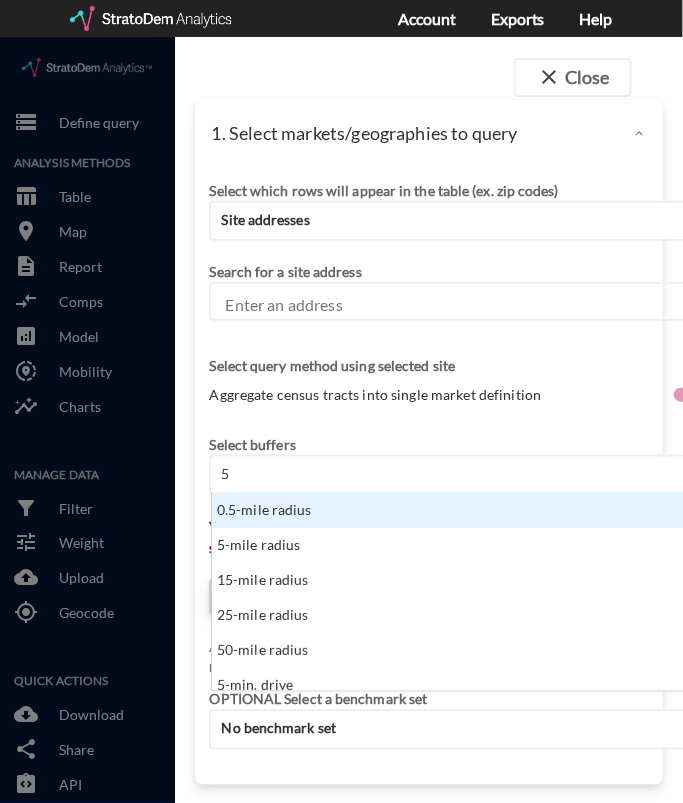 scroll, scrollTop: 14, scrollLeft: 12, axis: both 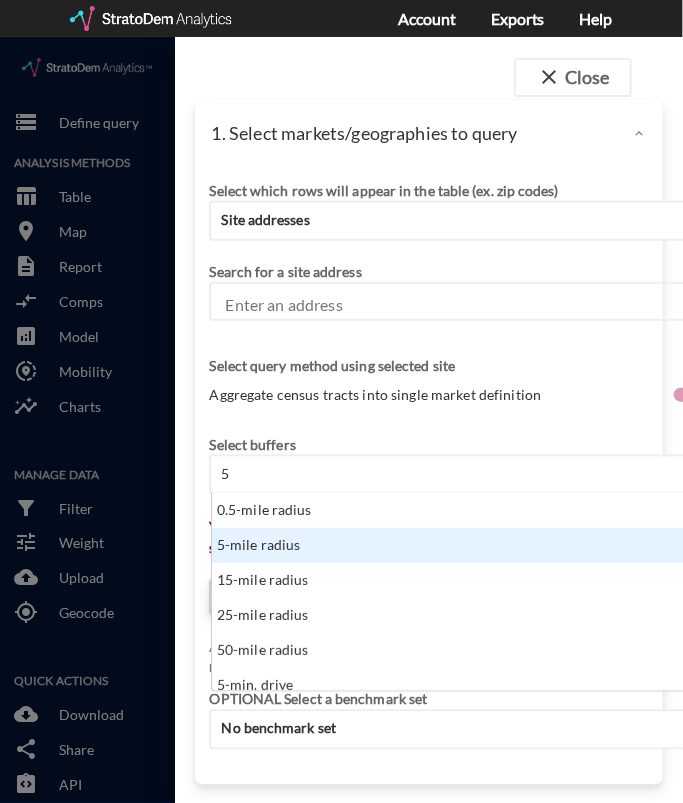 click on "5-mile radius" 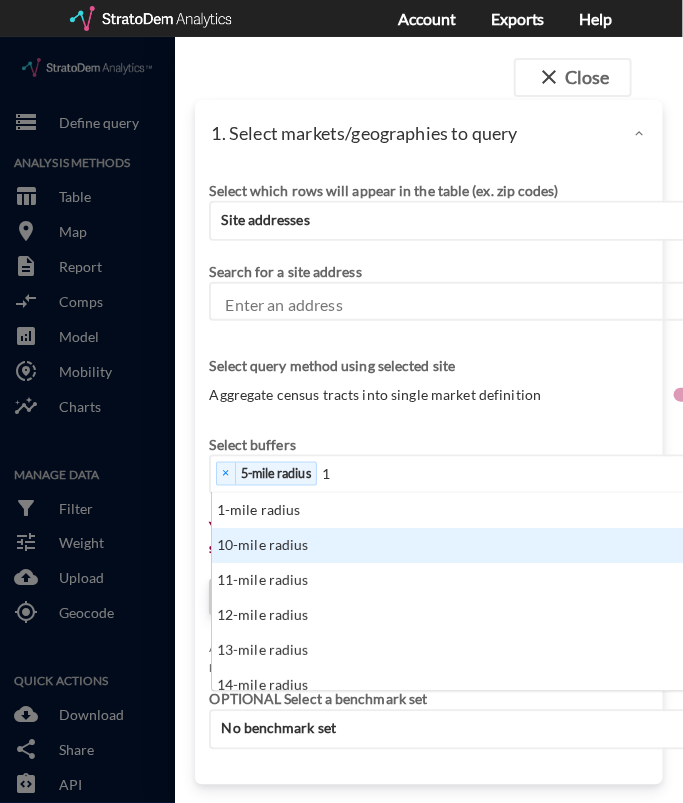 type on "10" 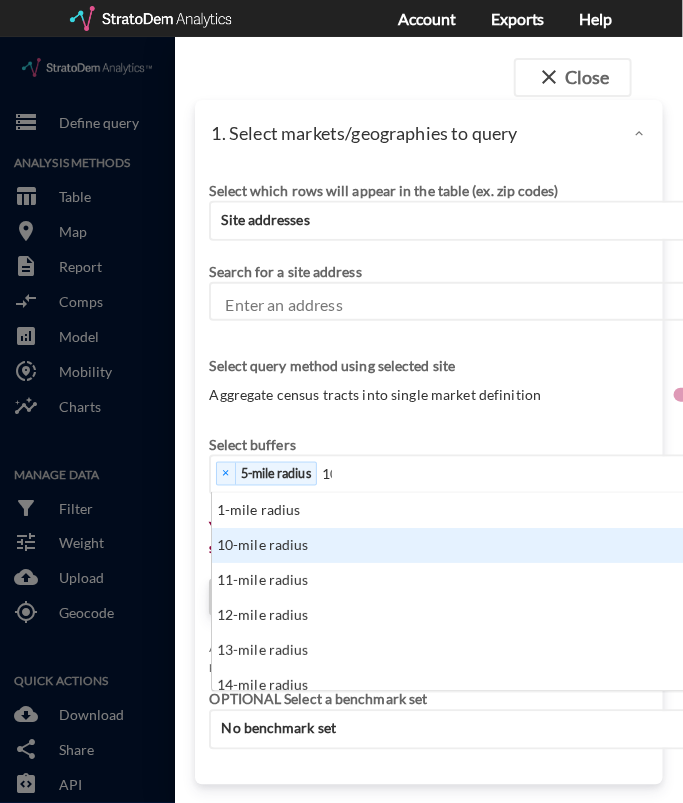 scroll, scrollTop: 14, scrollLeft: 12, axis: both 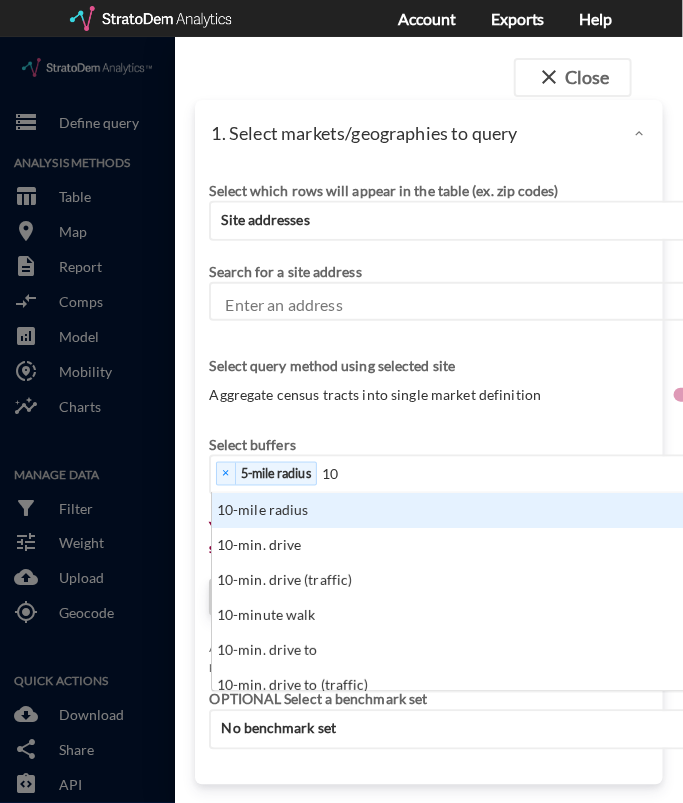 click on "10-mile radius" 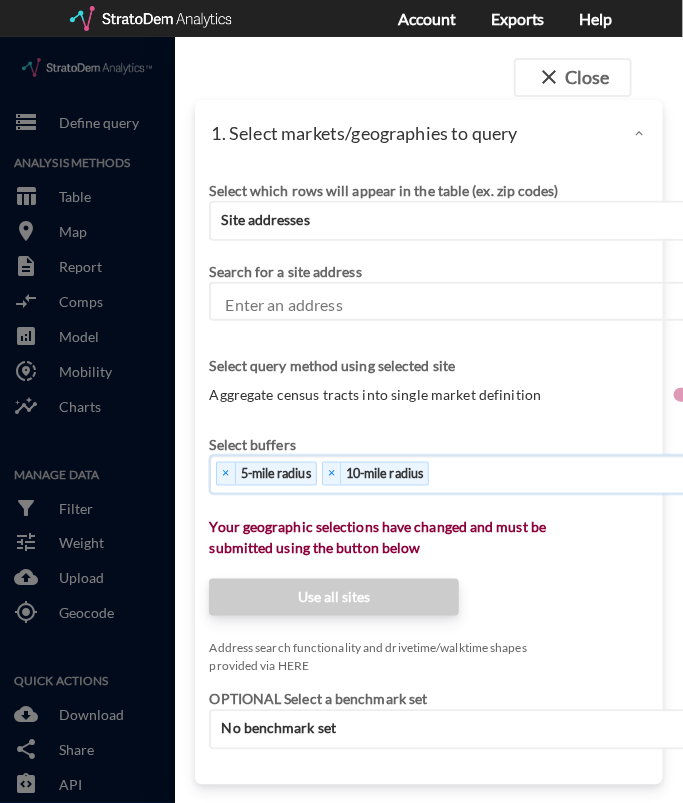 click on "Enter an address" 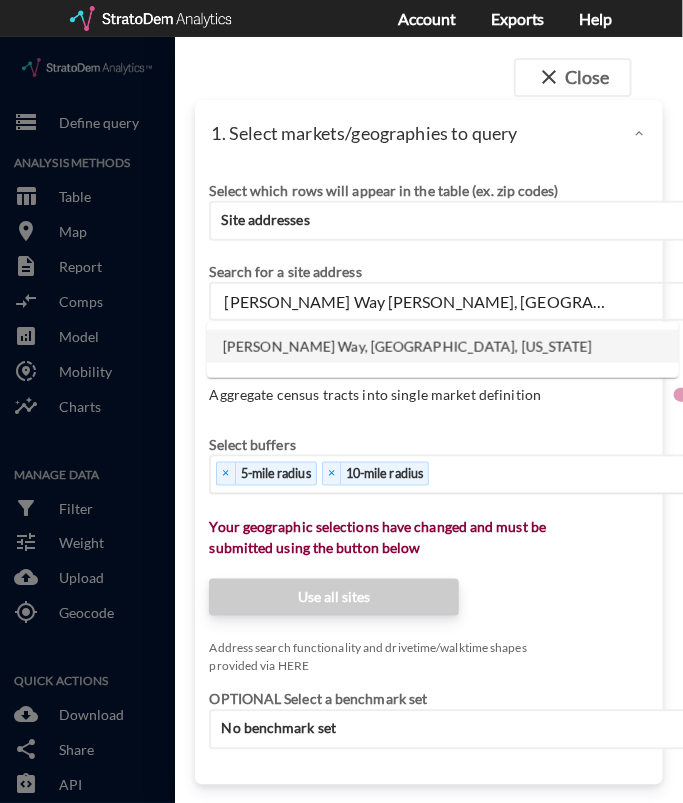 click on "McMahon Way, Huntley, Illinois" 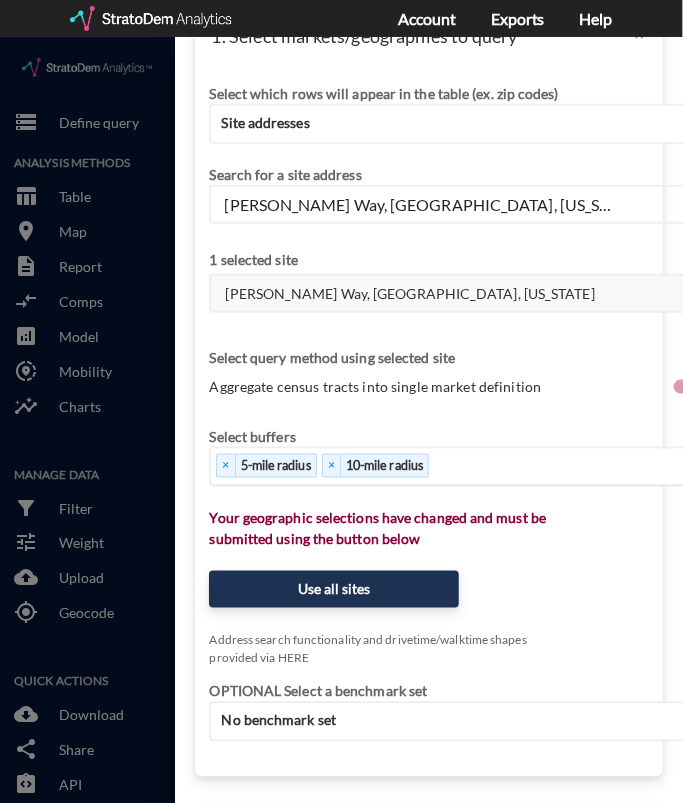 scroll, scrollTop: 101, scrollLeft: 0, axis: vertical 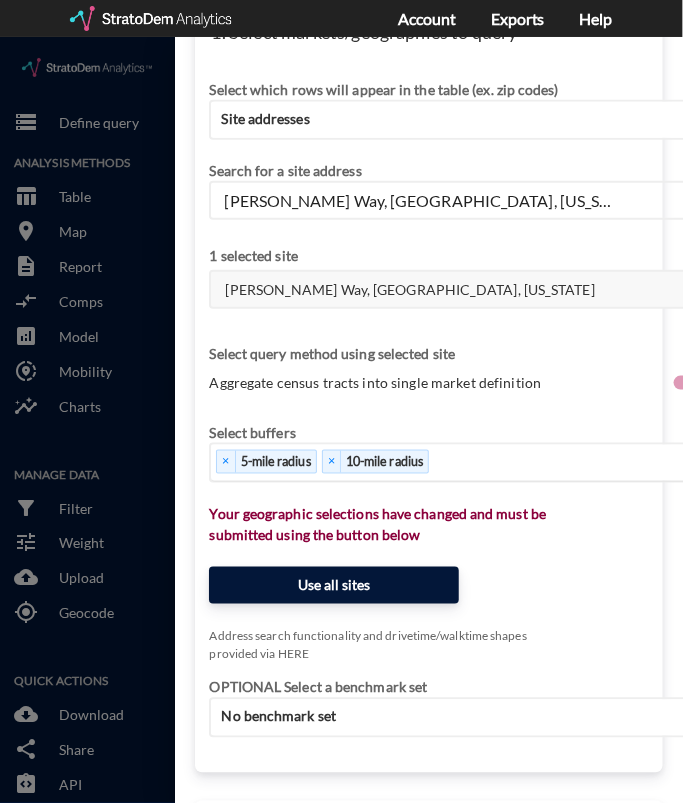type on "McMahon Way, Huntley, Illinois" 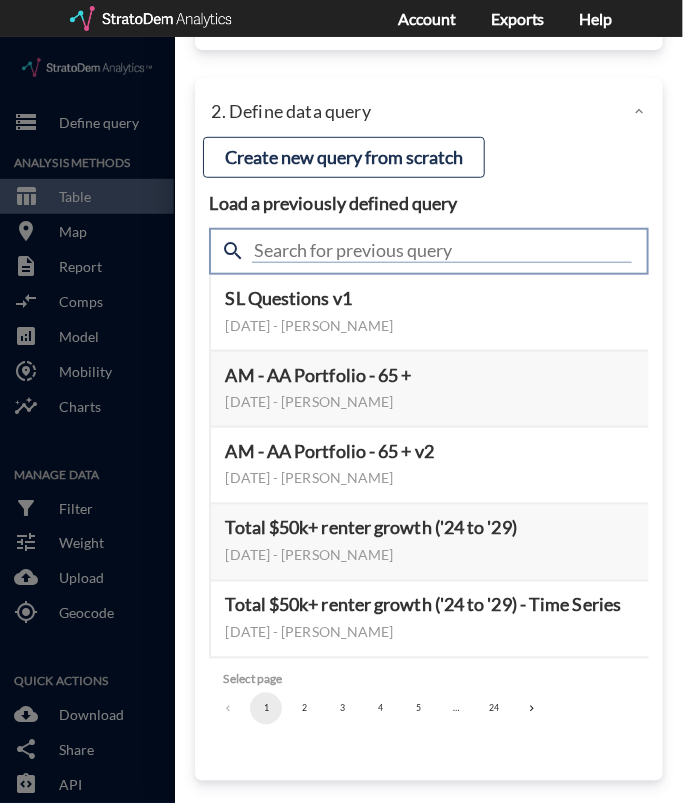 click 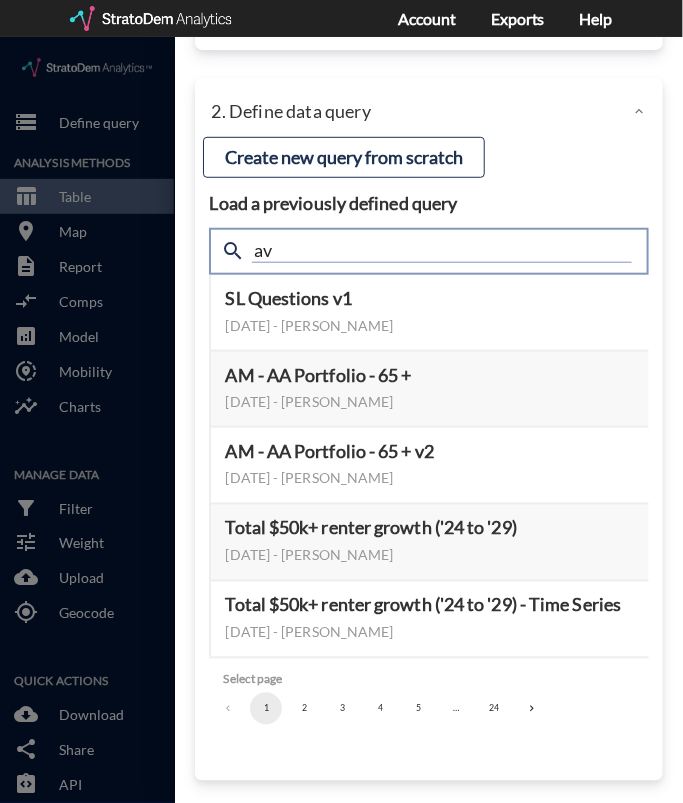 type on "a" 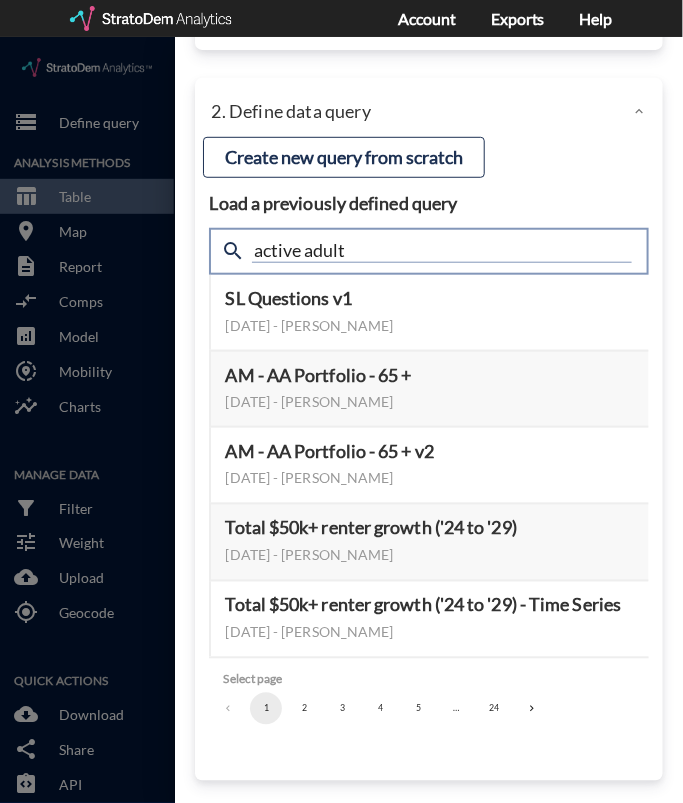type on "active adult" 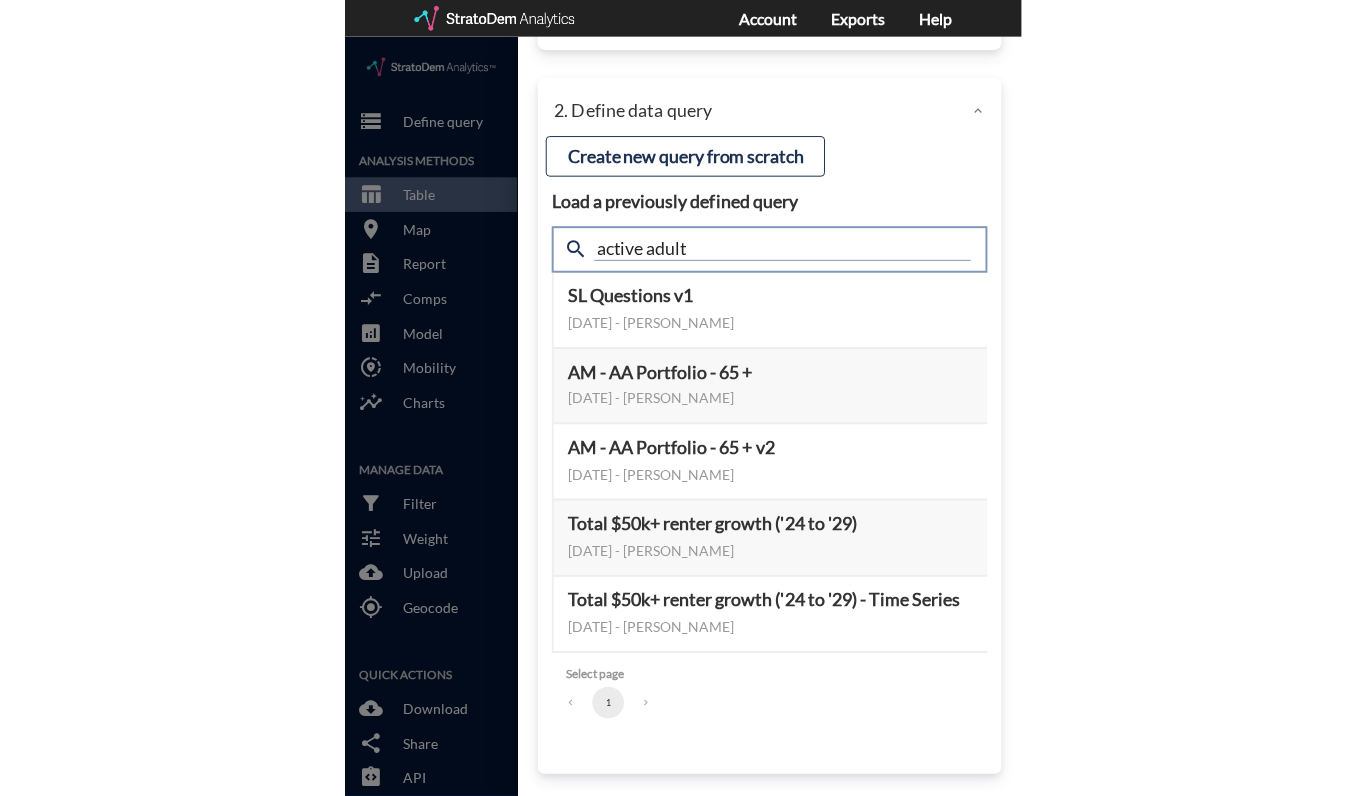 scroll, scrollTop: 0, scrollLeft: 0, axis: both 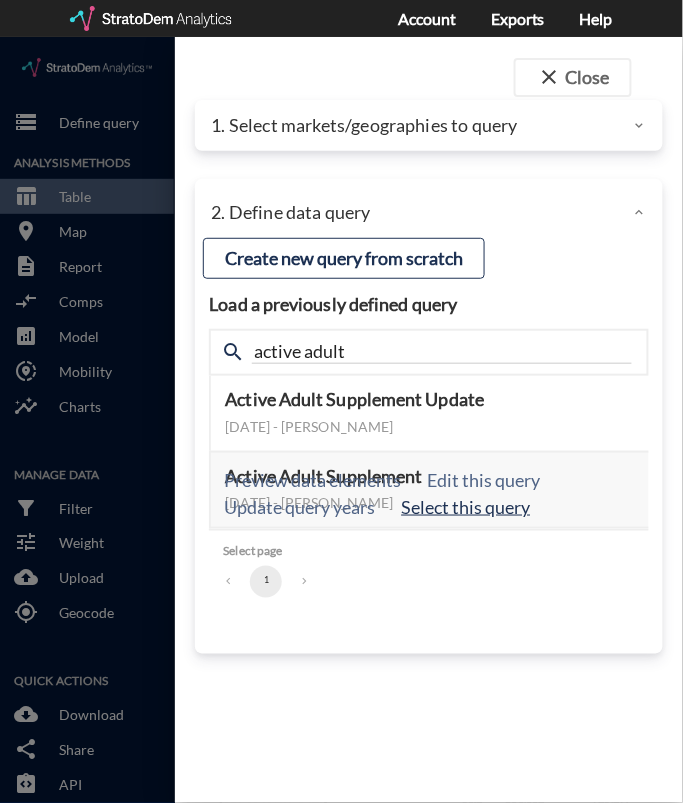 click on "Select this query" 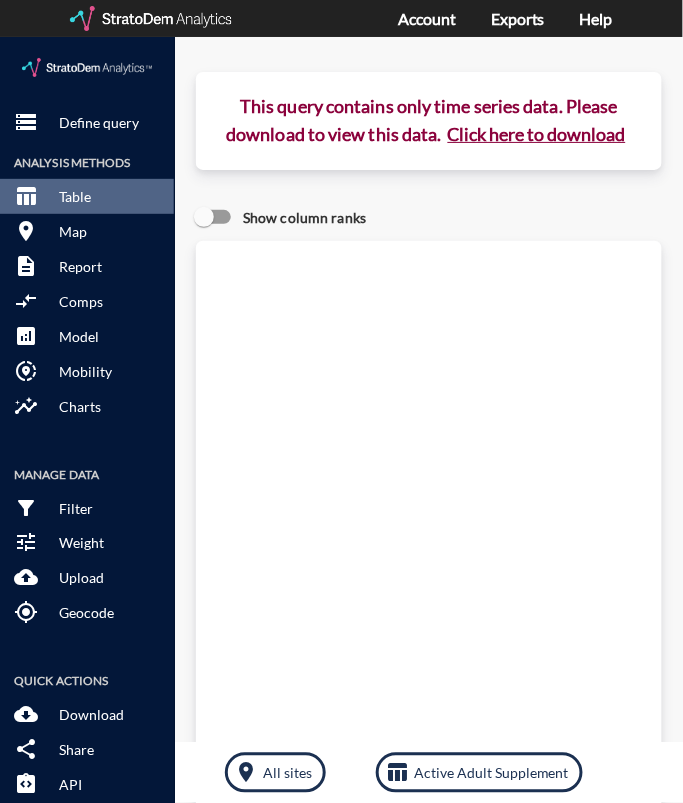 click on "Click here to download" 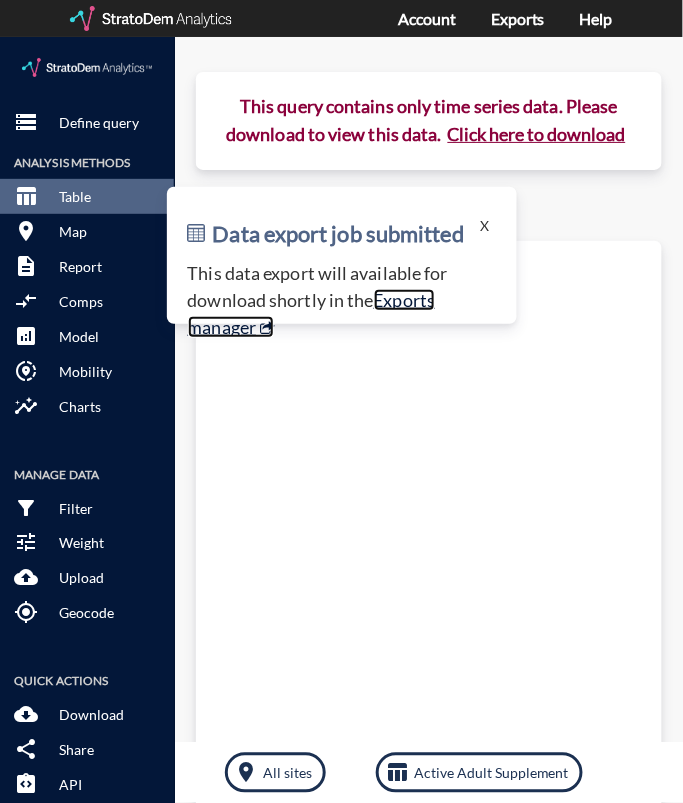 click on "Exports manager" 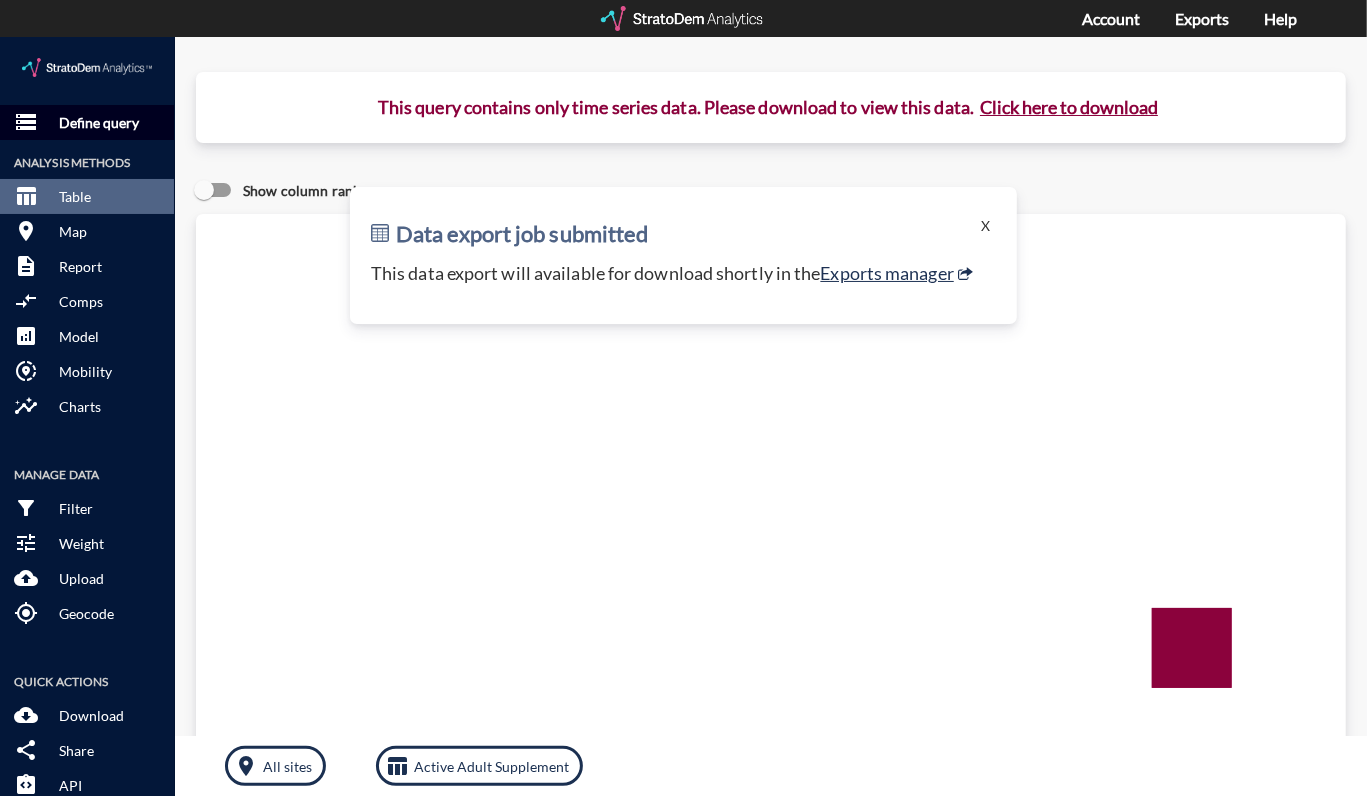 click on "Define query" 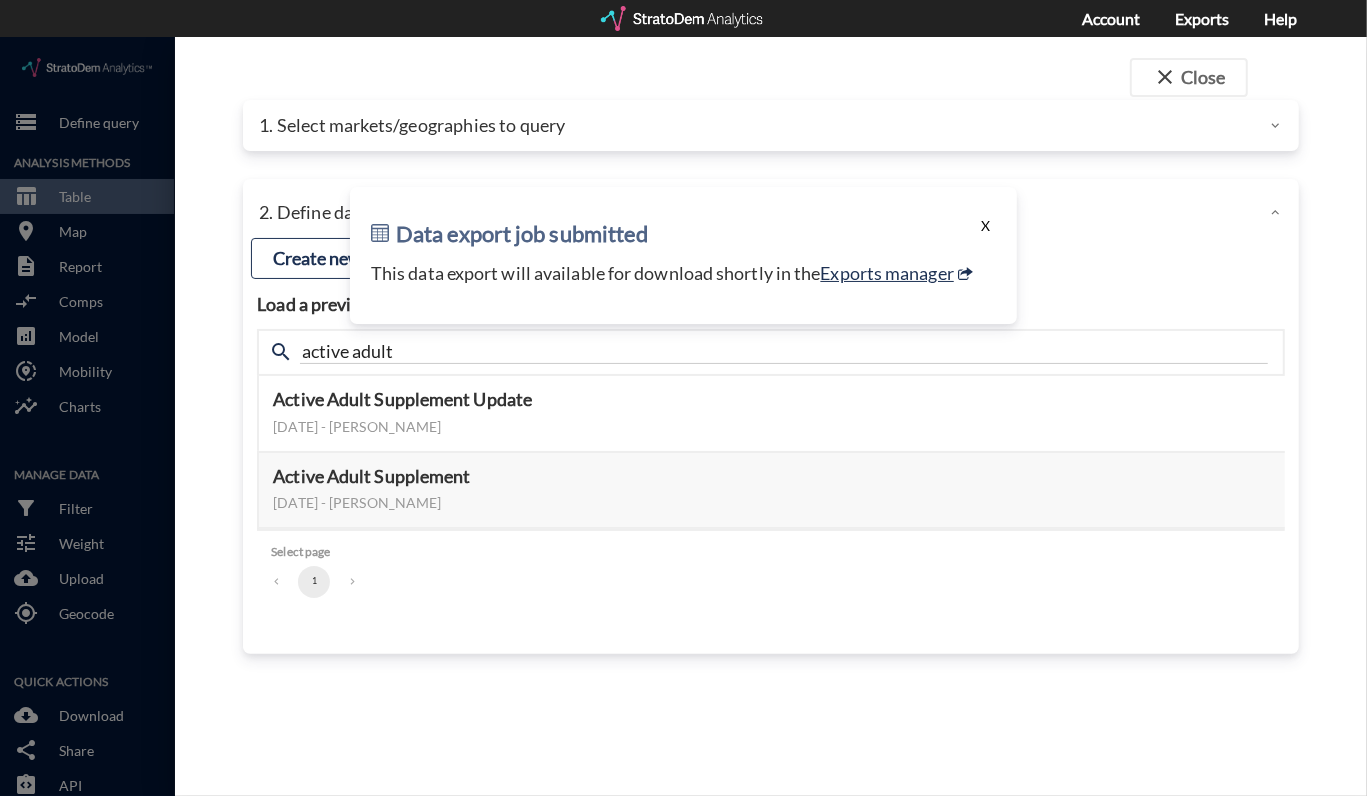 click on "X" 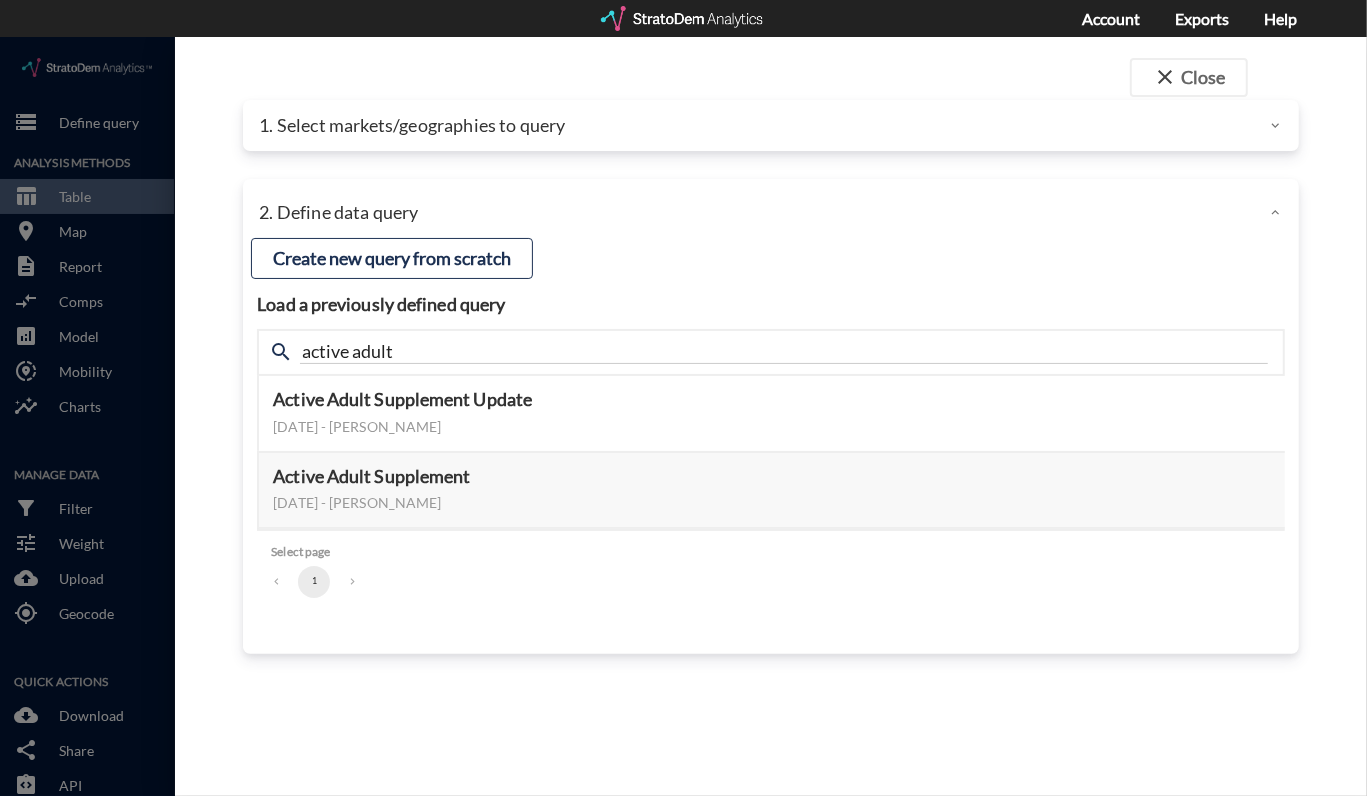click on "1. Select markets/geographies to query" 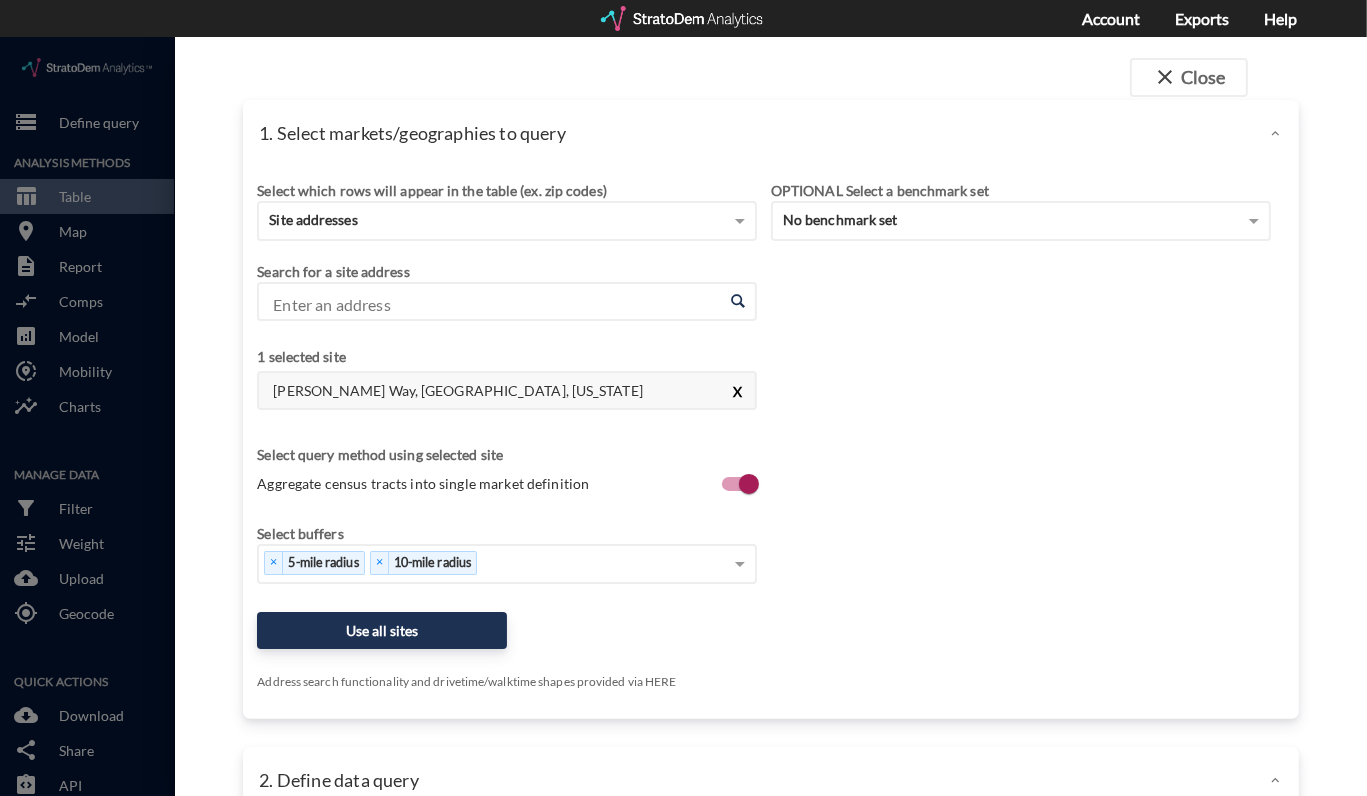 click on "X" 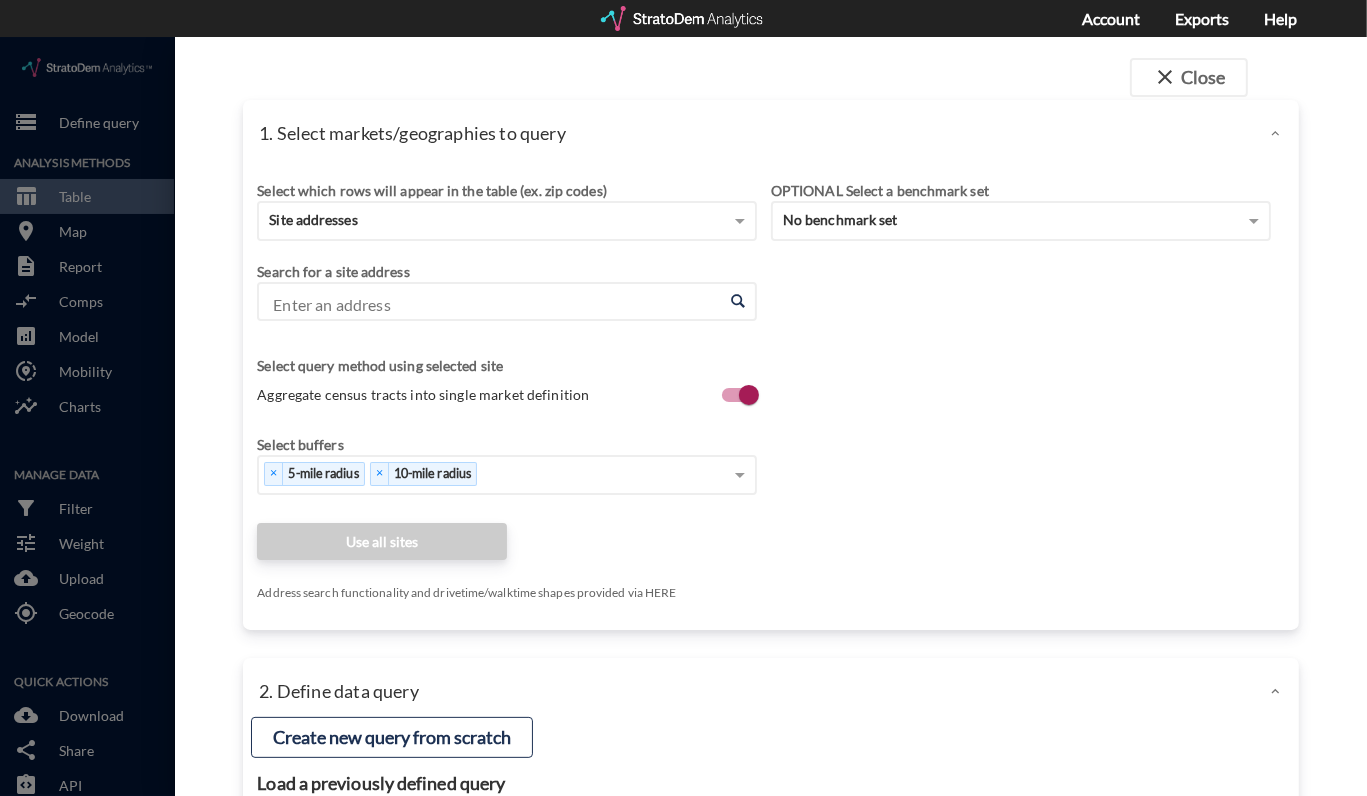 click on "Enter an address" 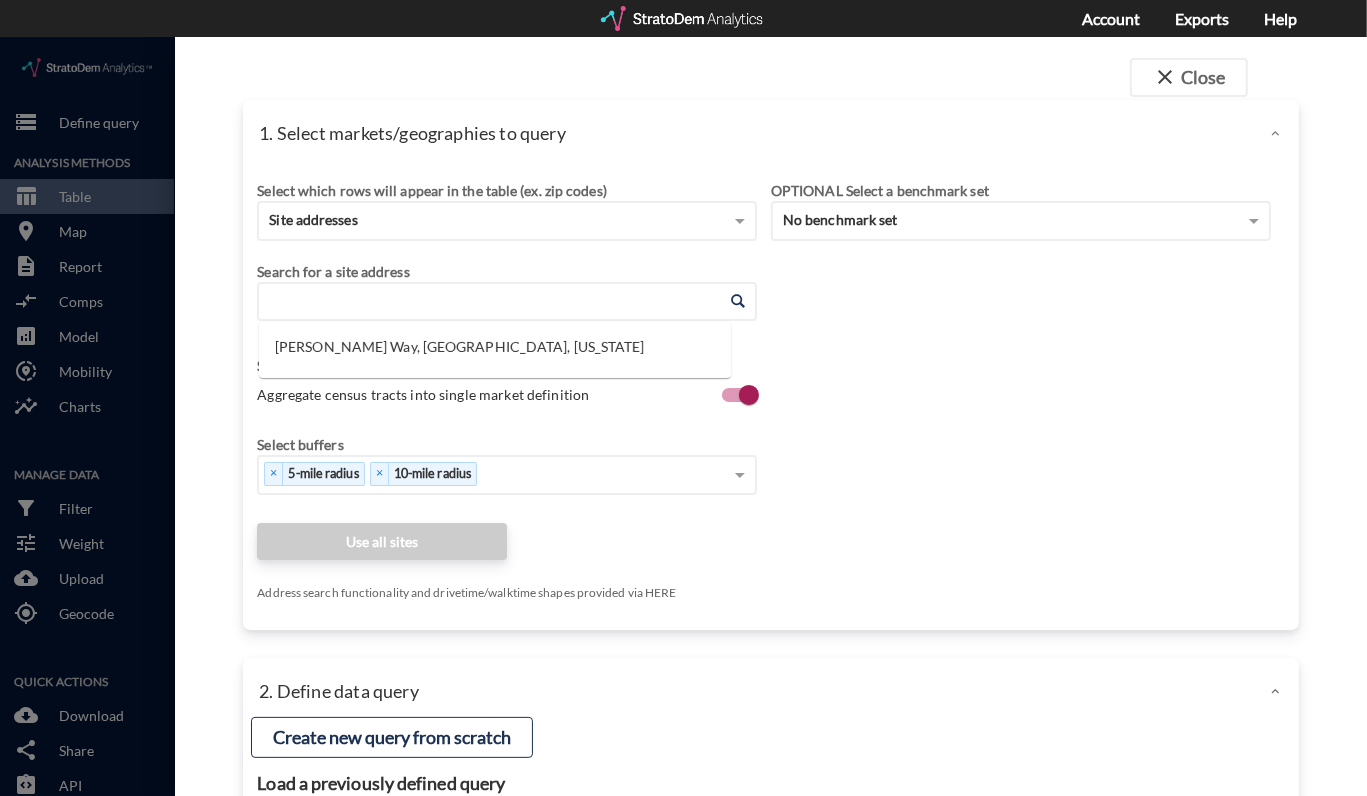 paste on "16223 W 159th St, Lockport, IL" 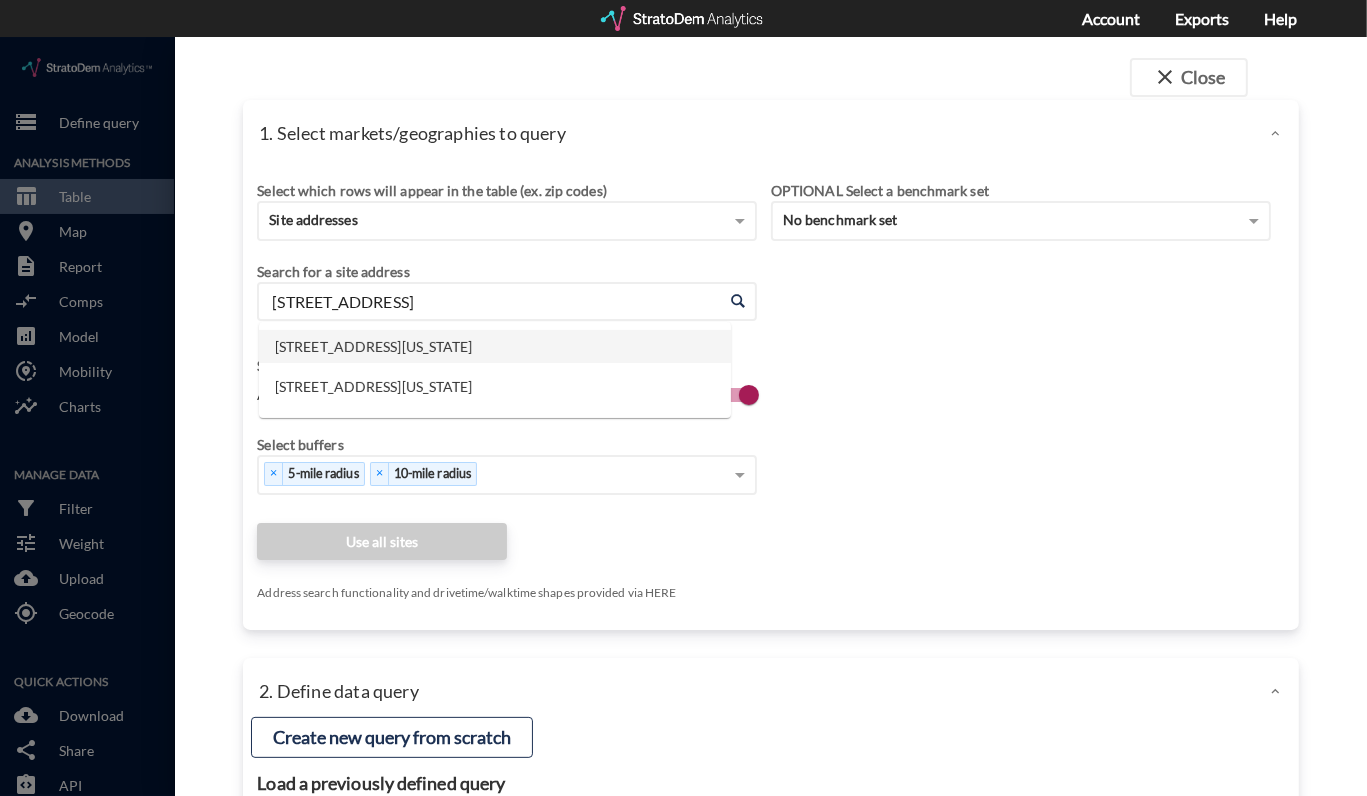 click on "16223 W 159th St, Lockport, Illinois" 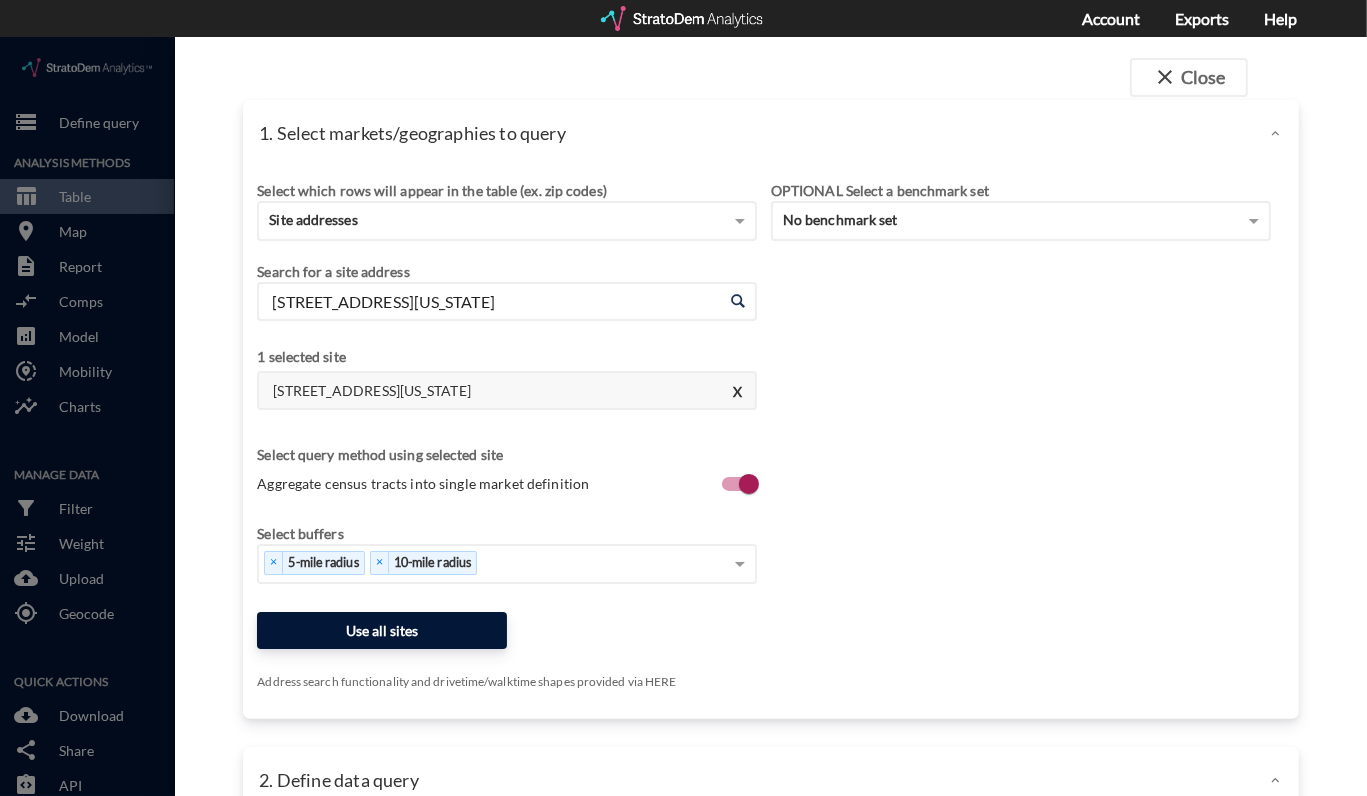 type on "16223 W 159th St, Lockport, Illinois" 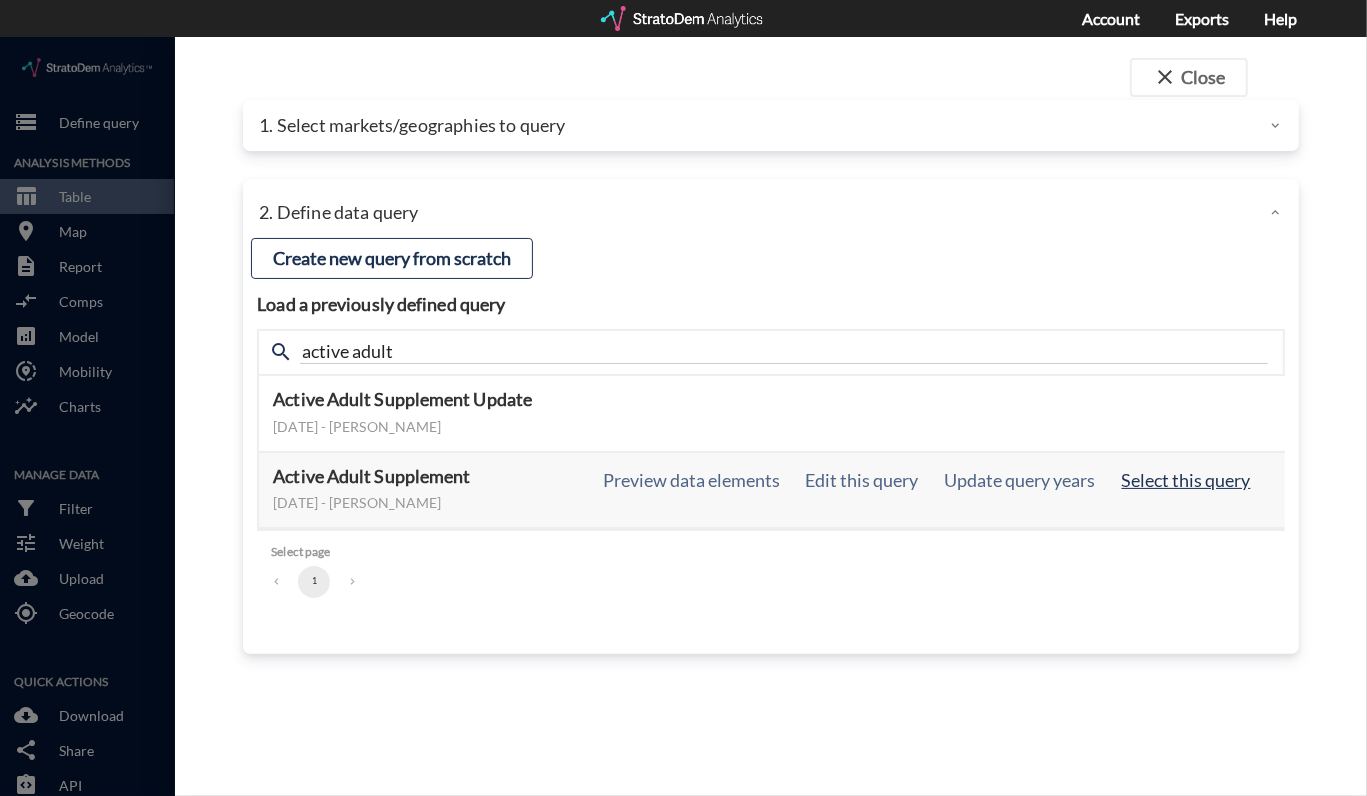 click on "Select this query" 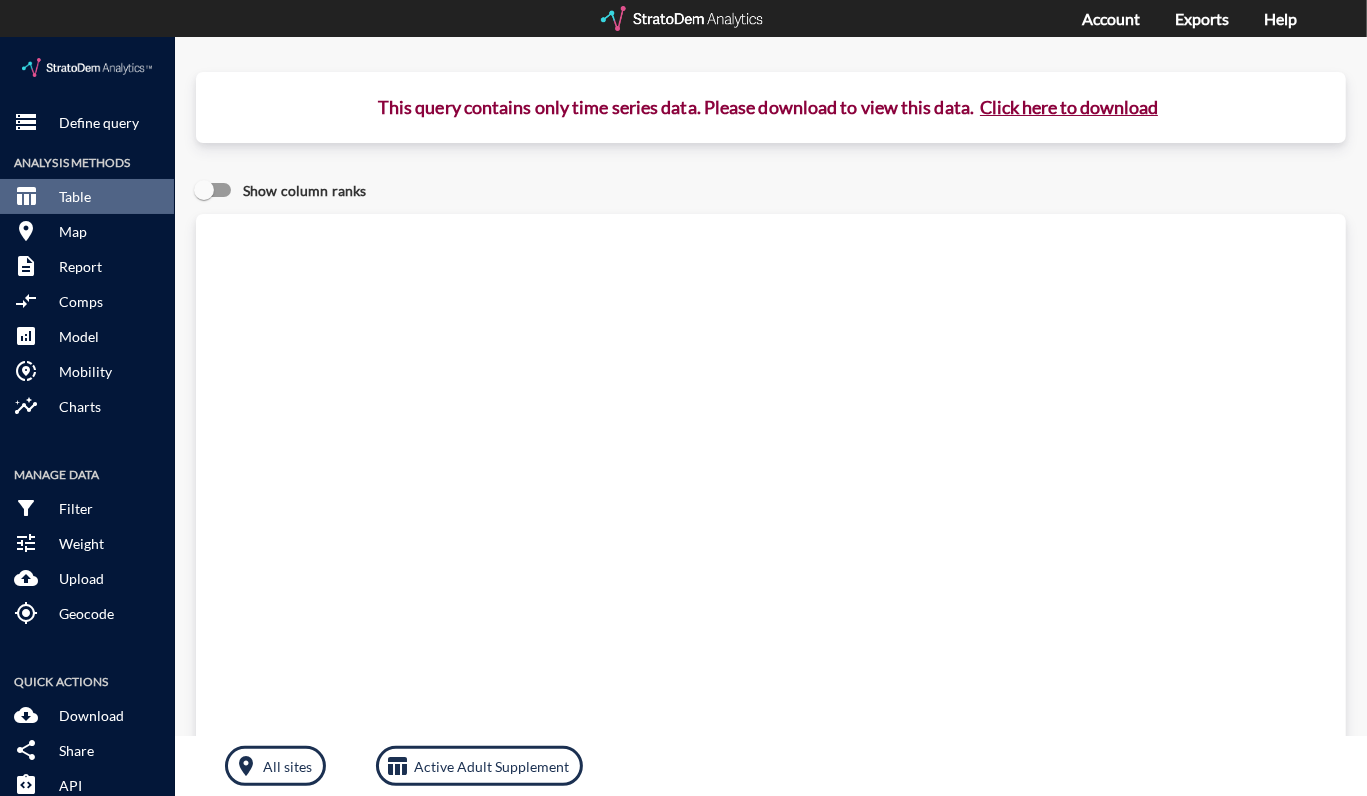 click on "Click here to download" 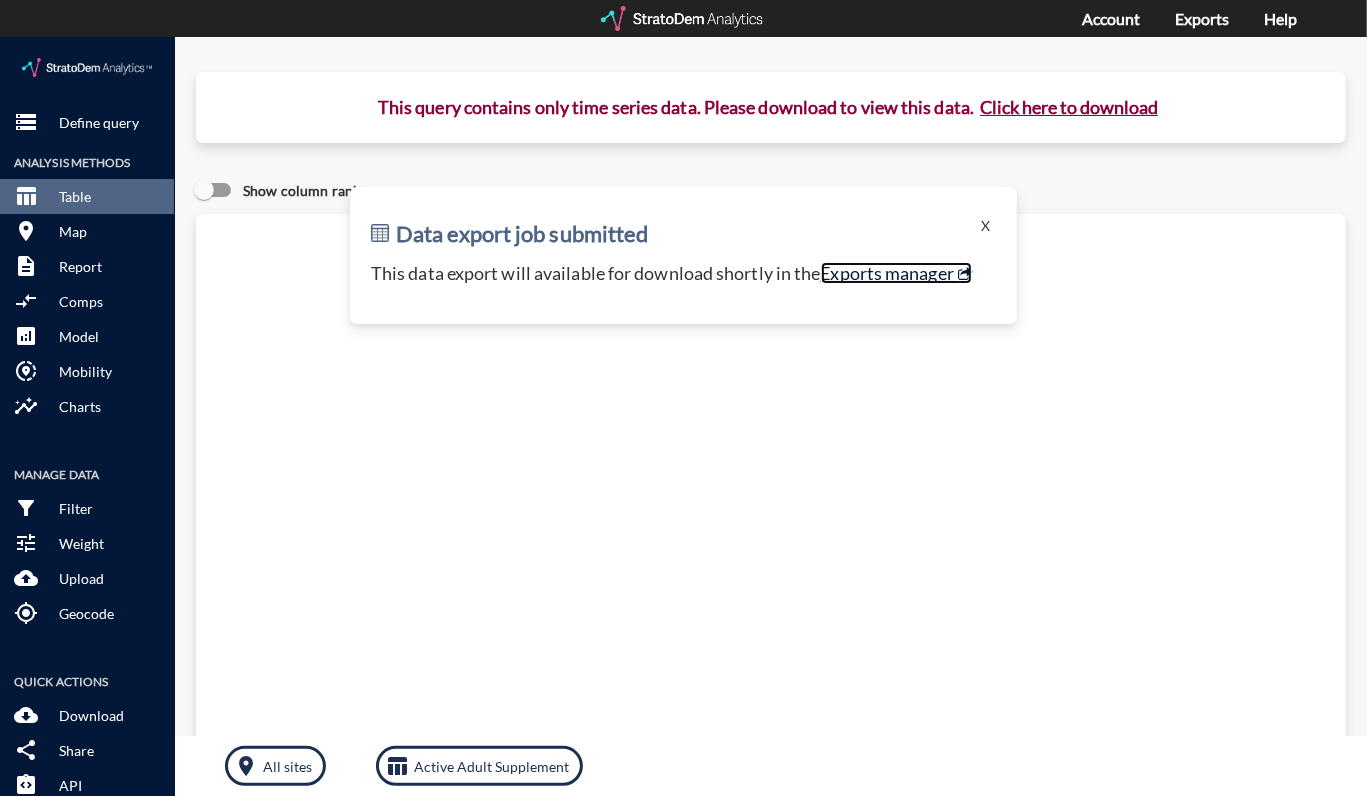 click on "Exports manager" 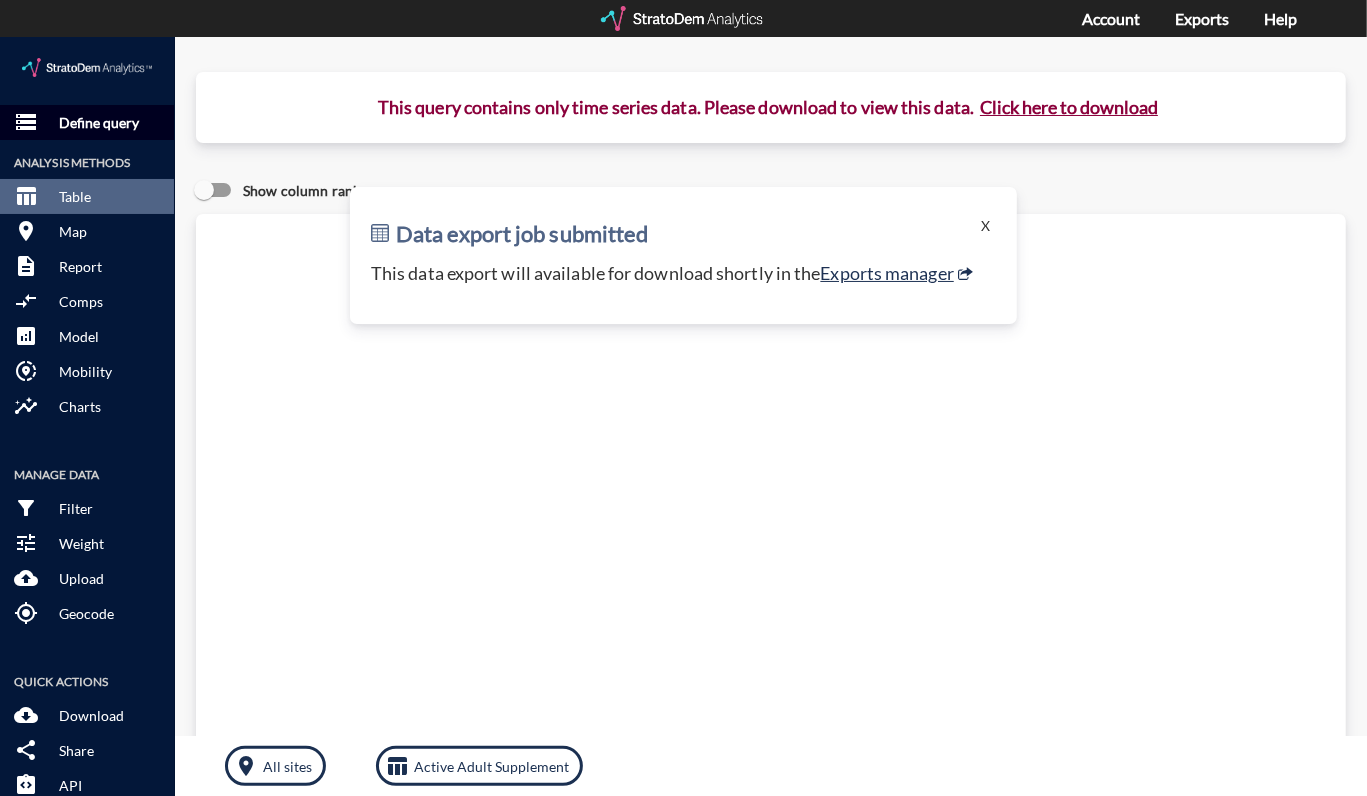 click on "storage Define query" 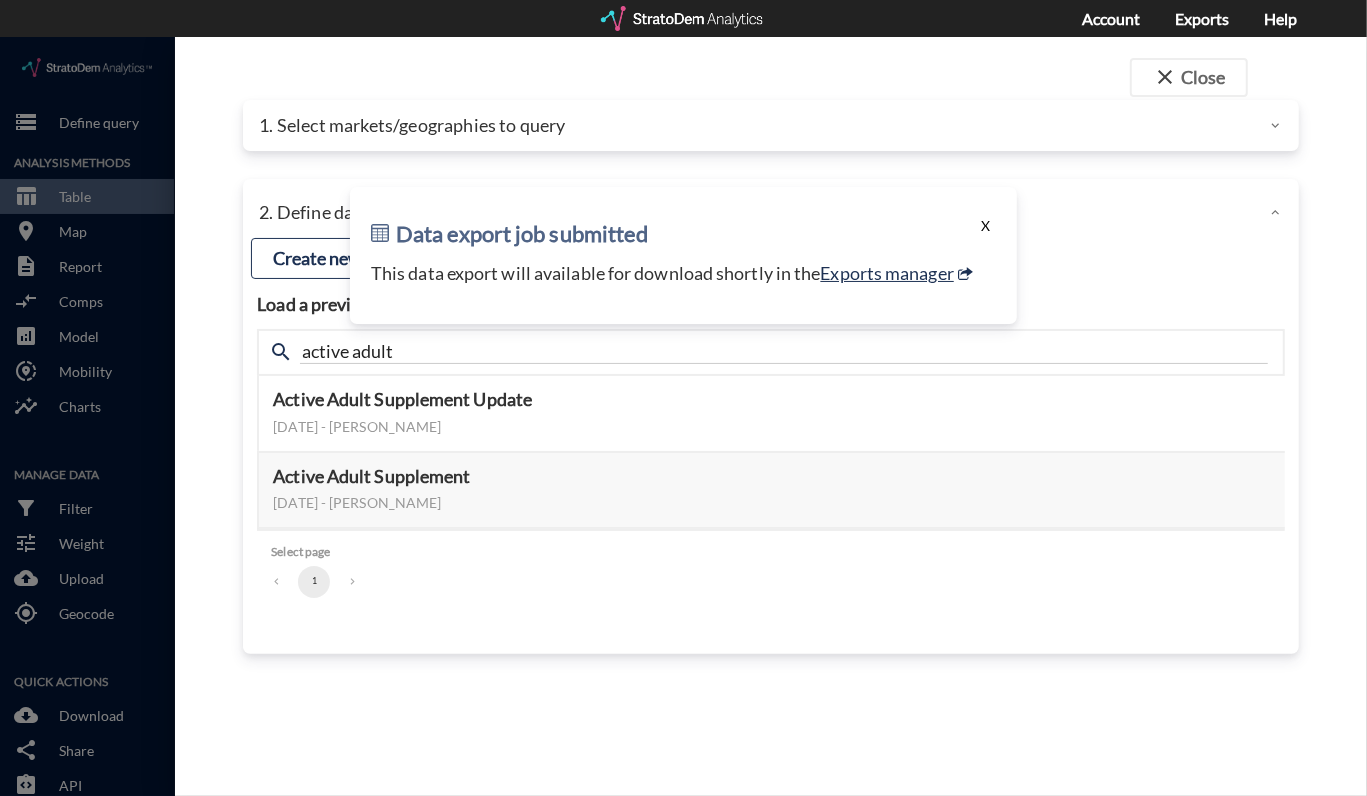 click on "X" 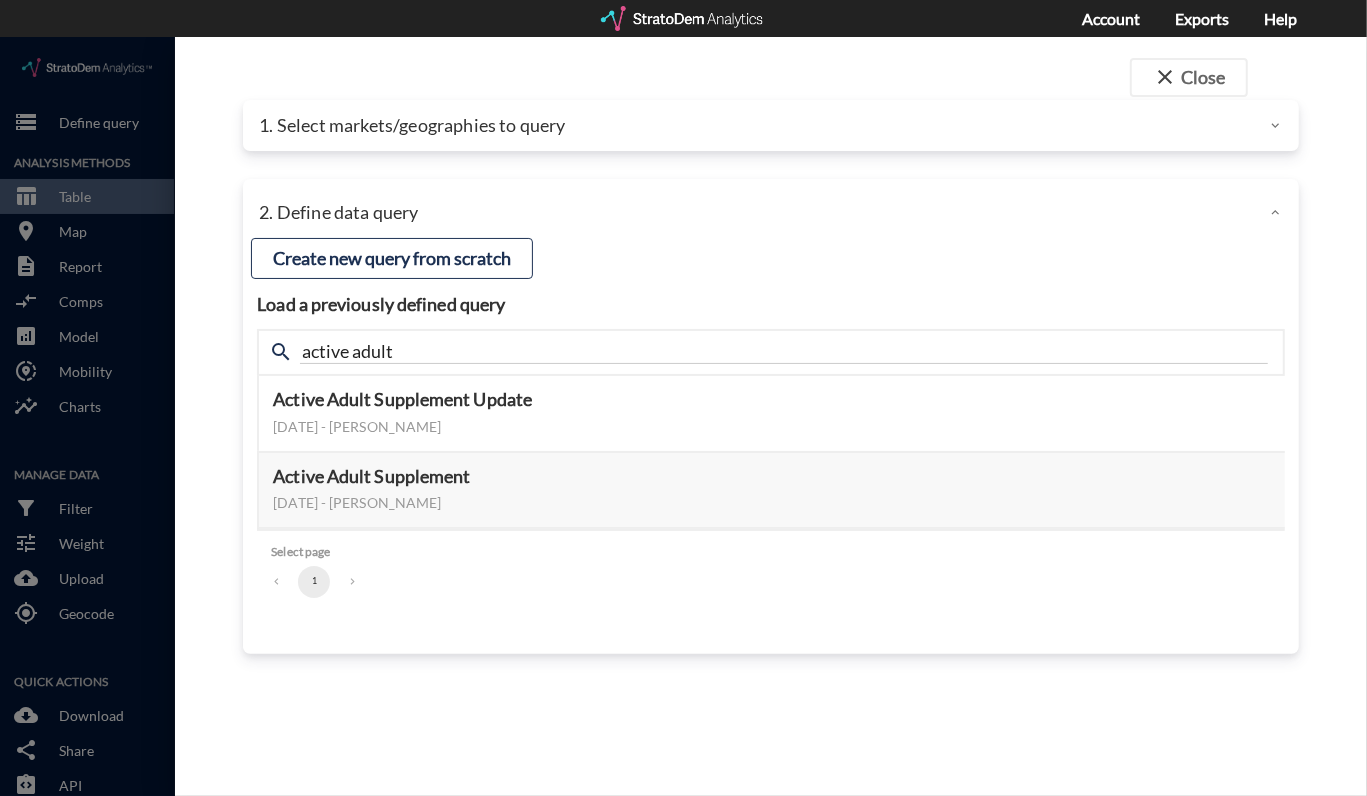 click on "1. Select markets/geographies to query" 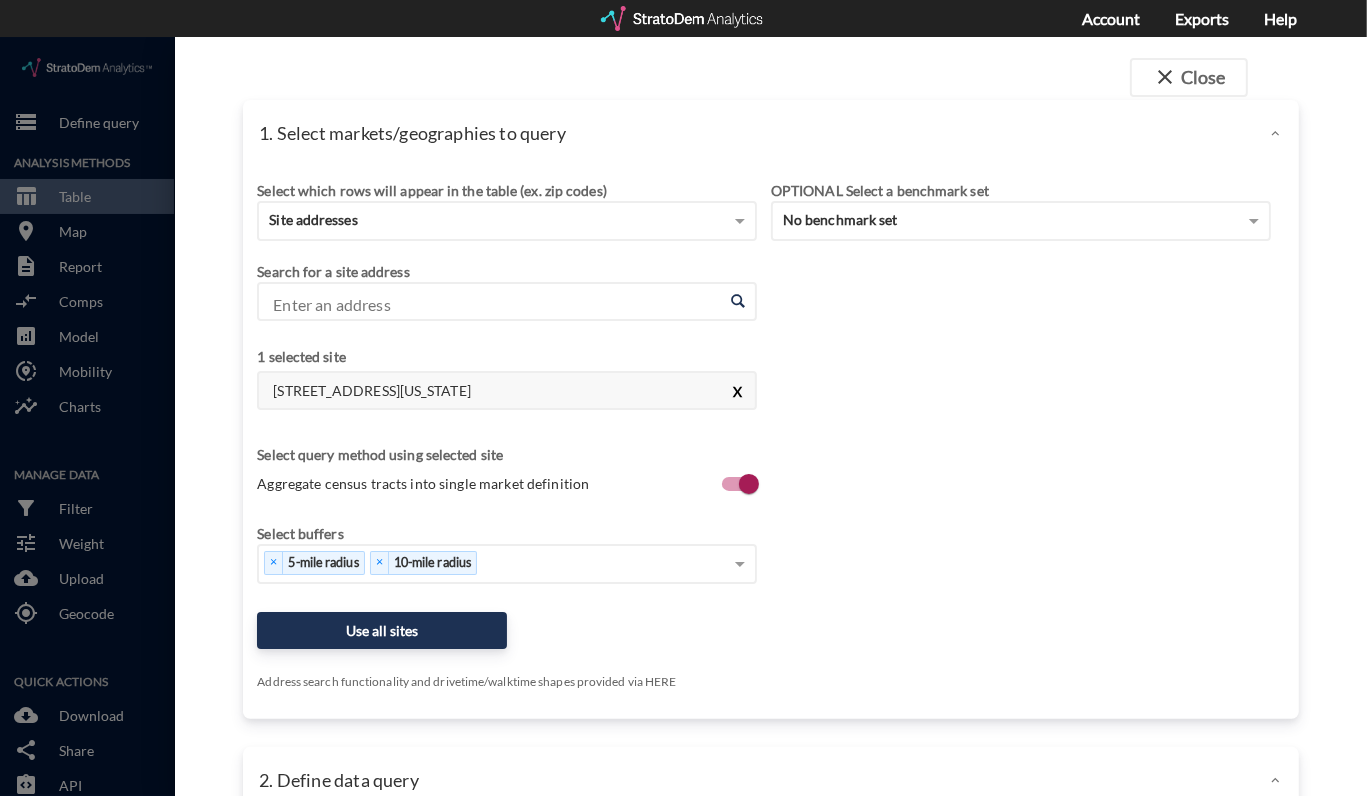 click on "X" 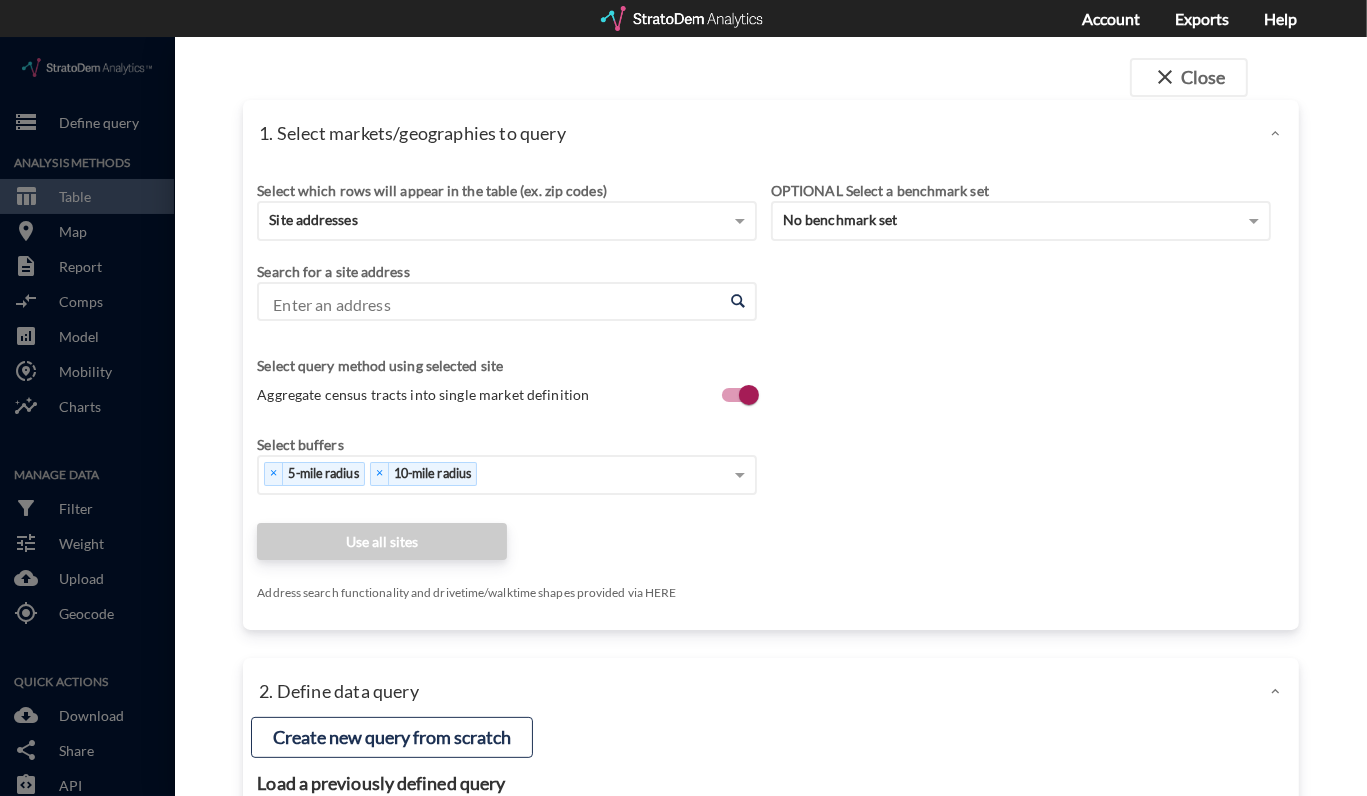click on "Enter an address" 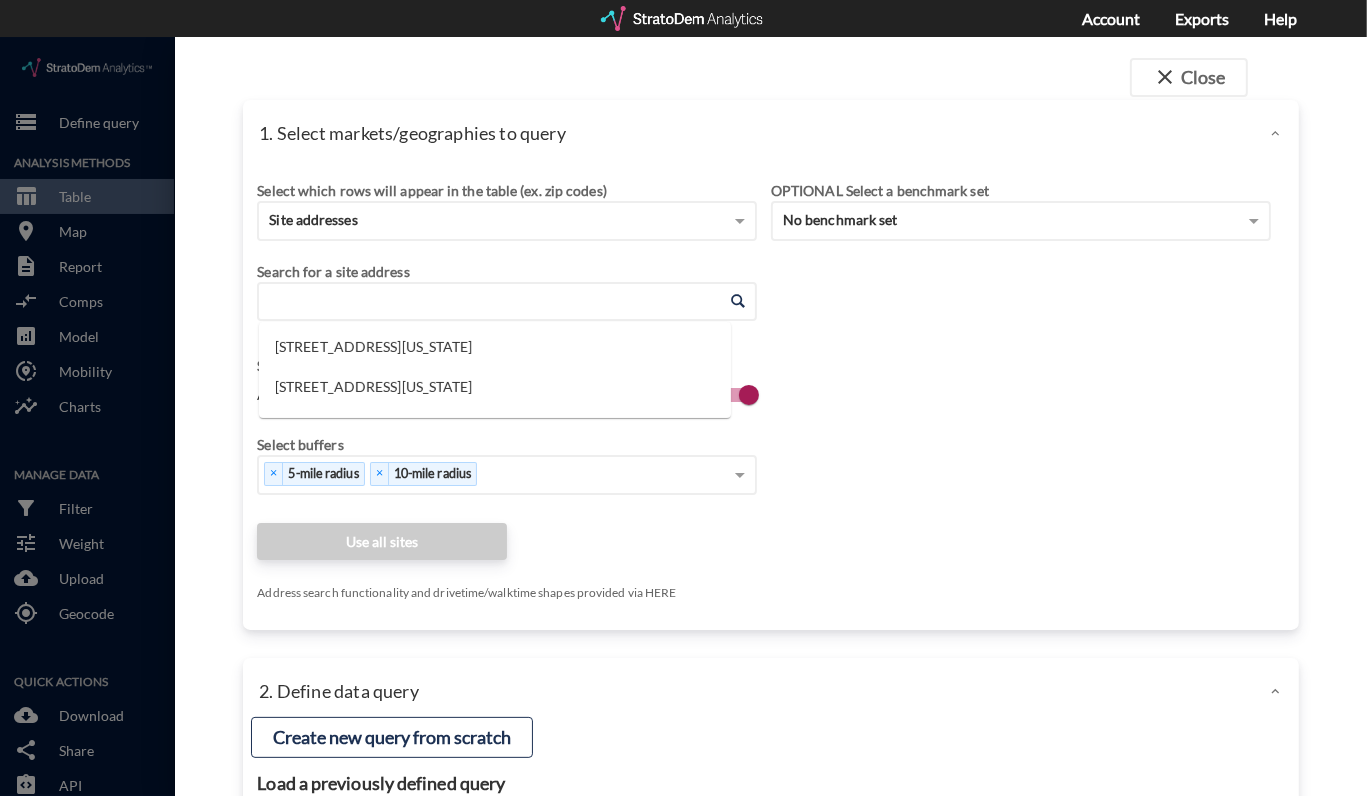 paste on "11200 W Laraway Rd, Frankfort, IL" 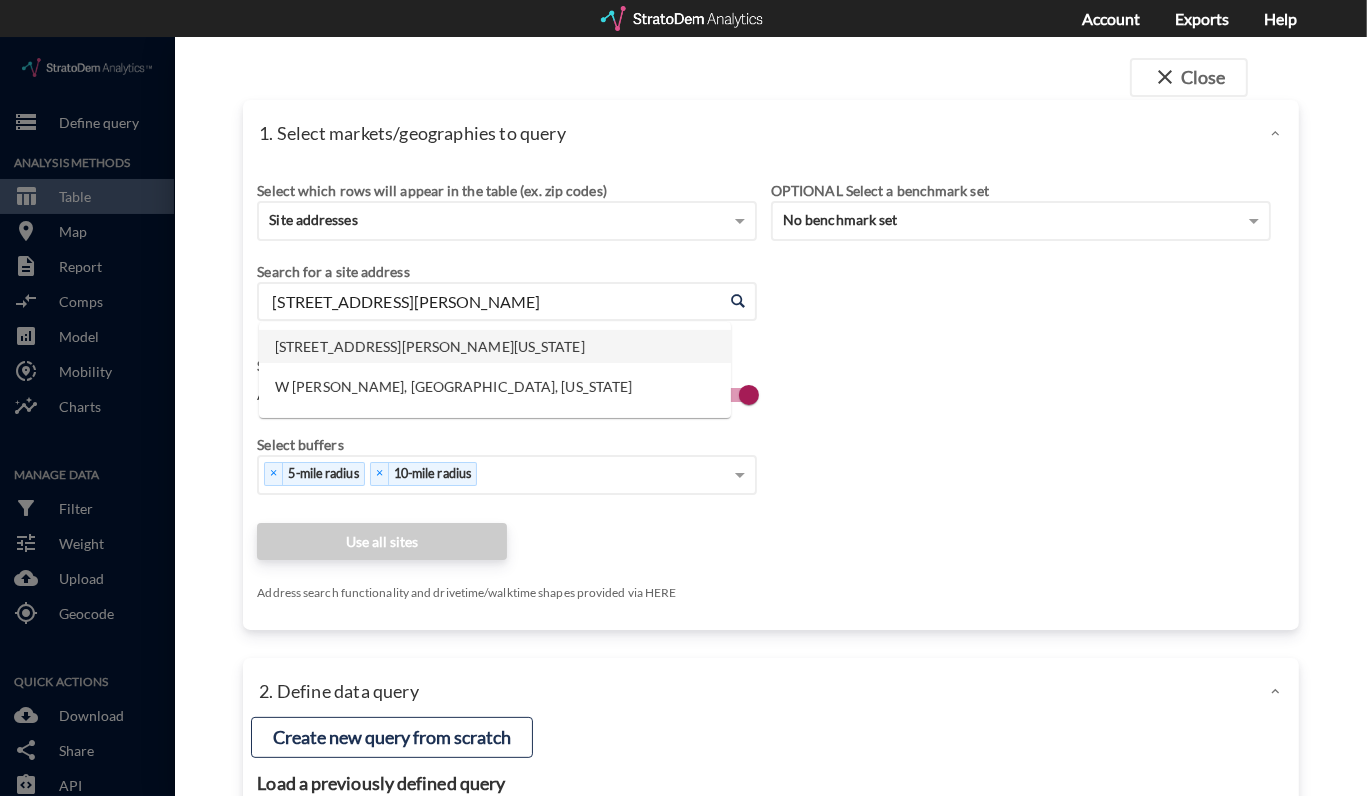 click on "11200 W Laraway Rd, Frankfort, Illinois" 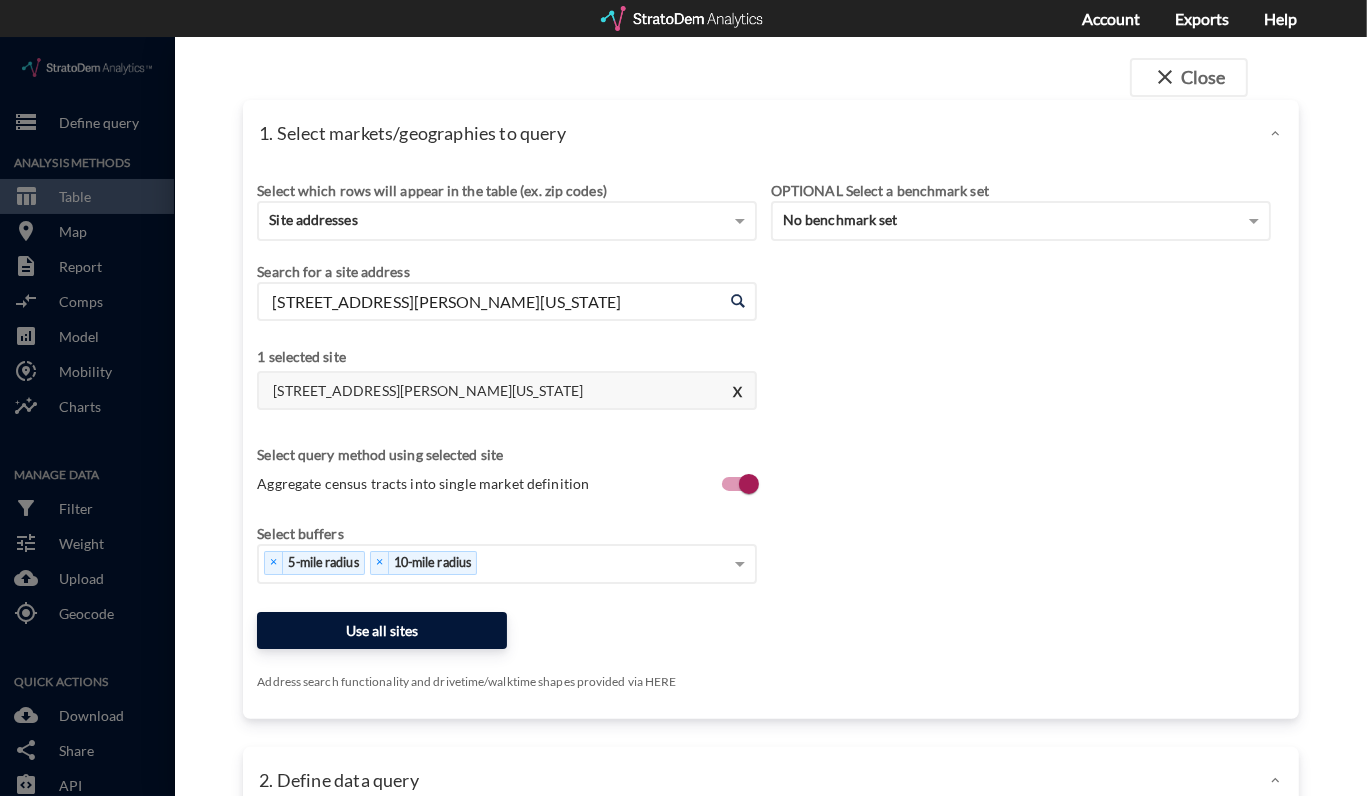 type on "11200 W Laraway Rd, Frankfort, Illinois" 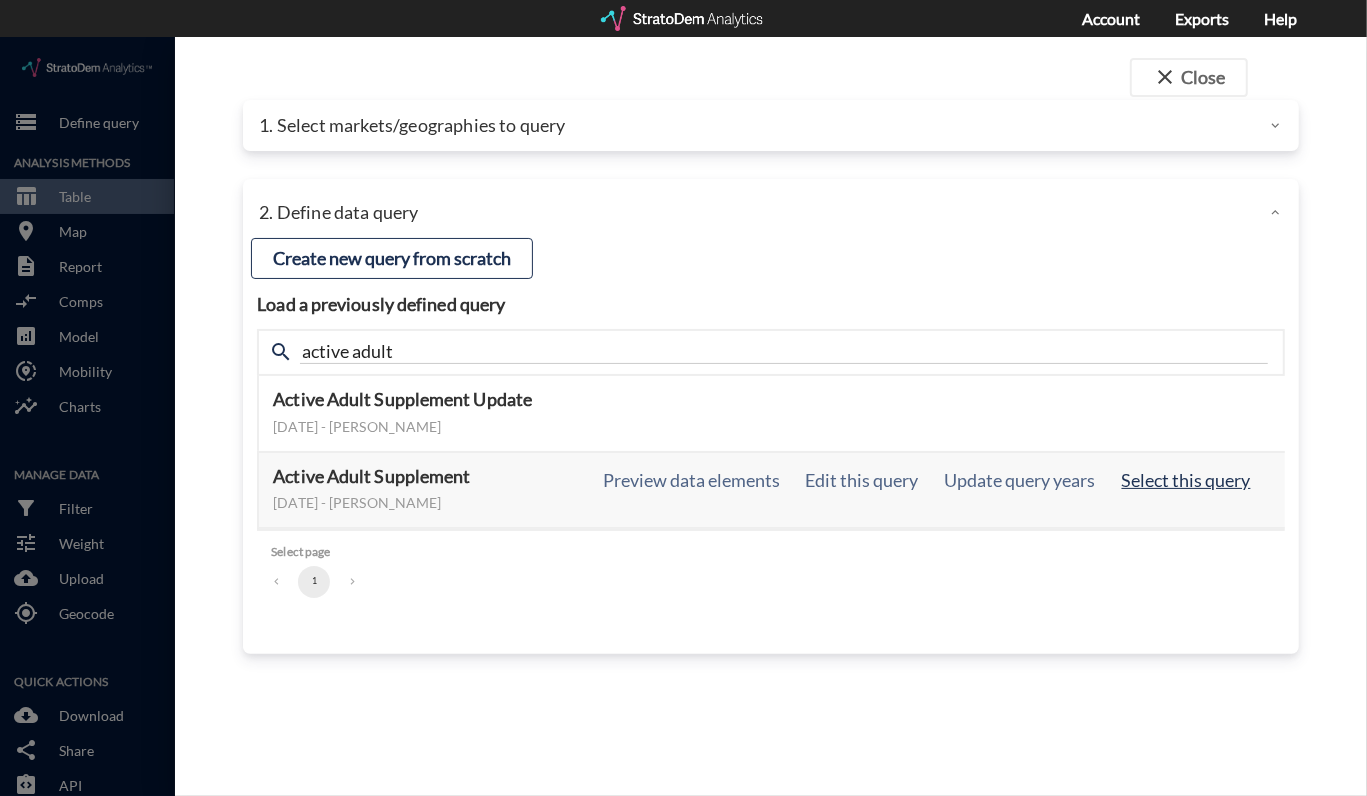 click on "Select this query" 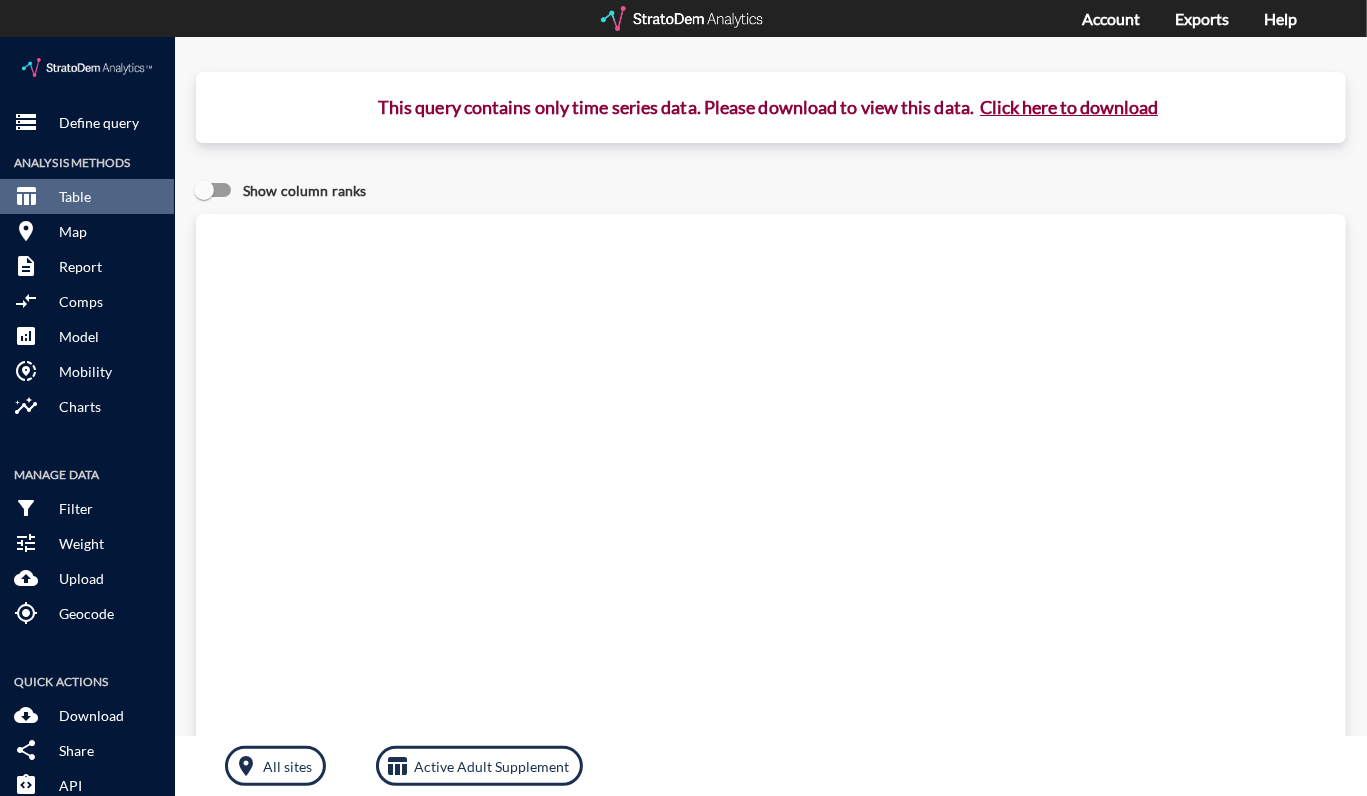 click on "Click here to download" 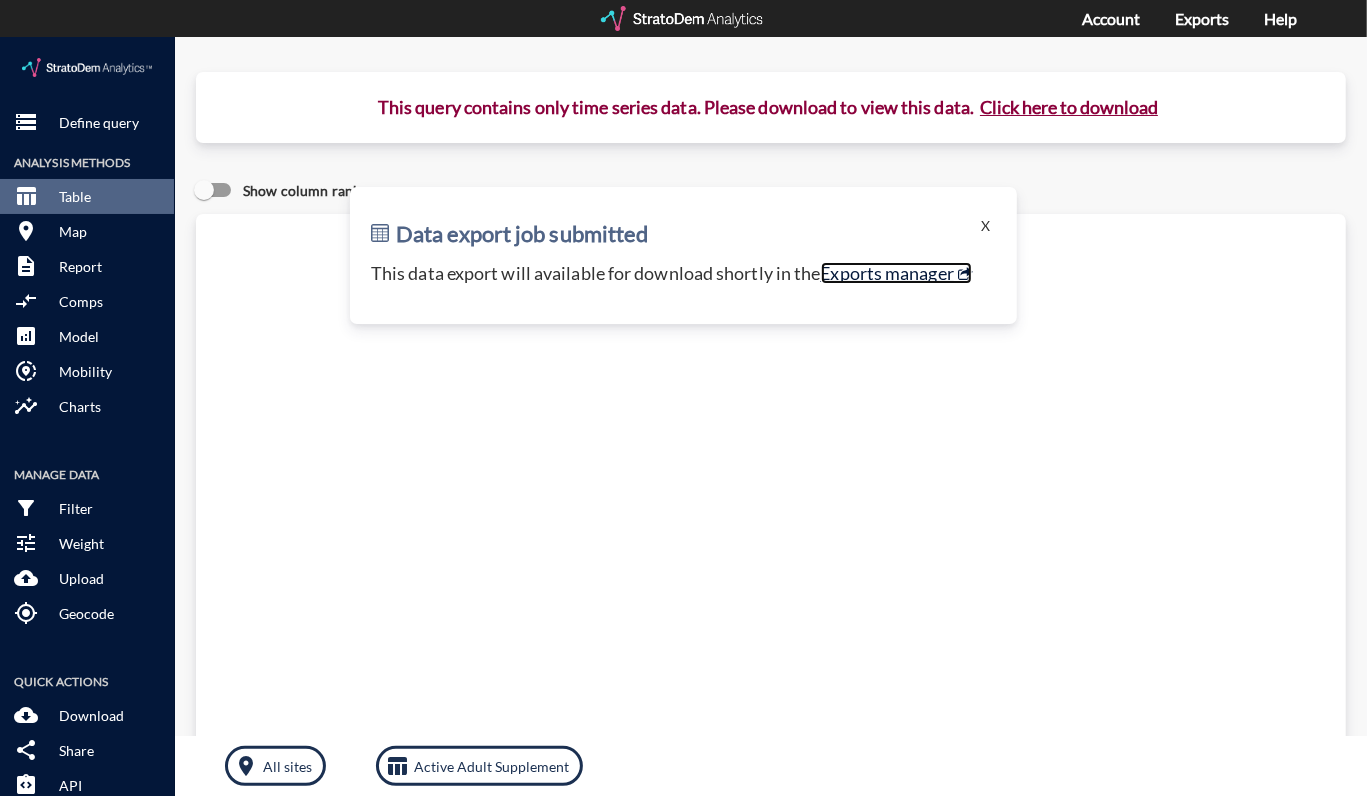 click on "Exports manager" 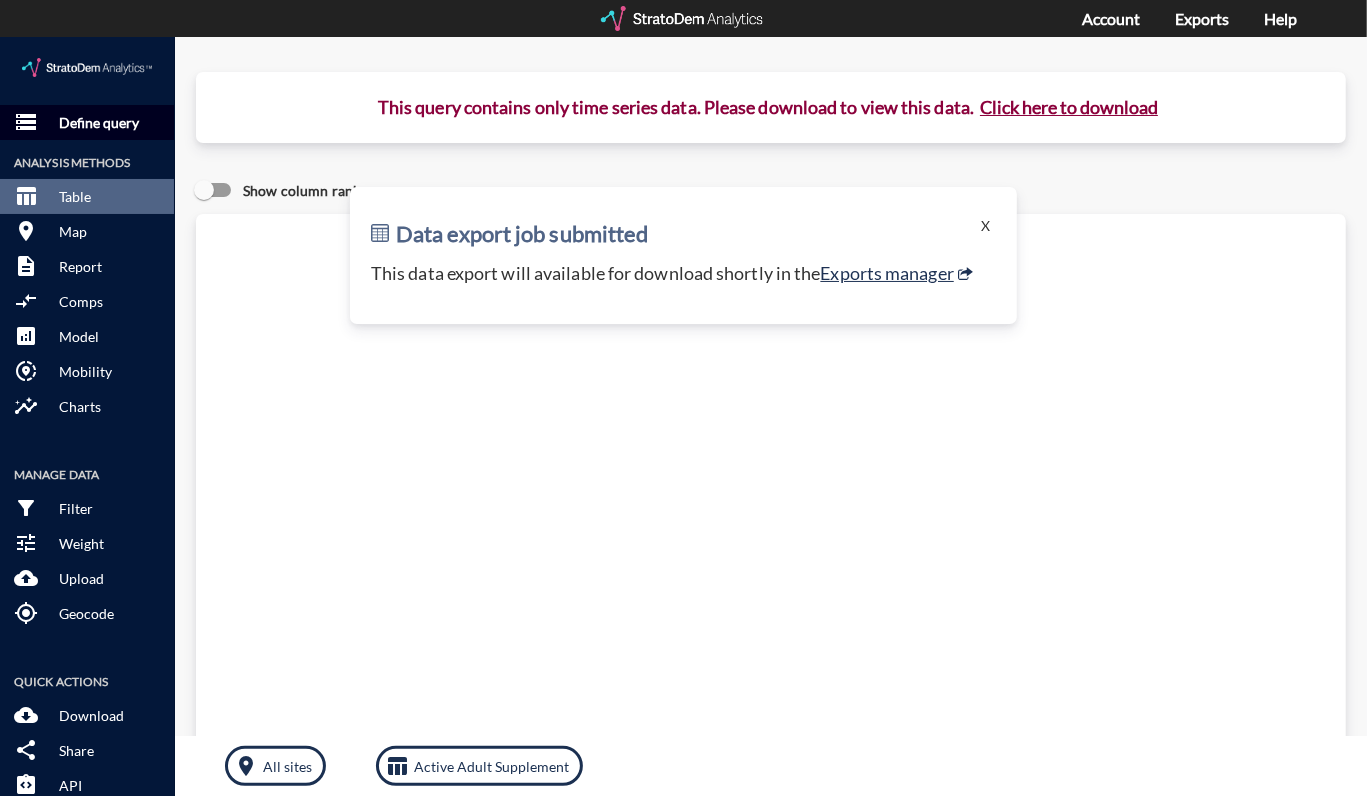 click on "Define query" 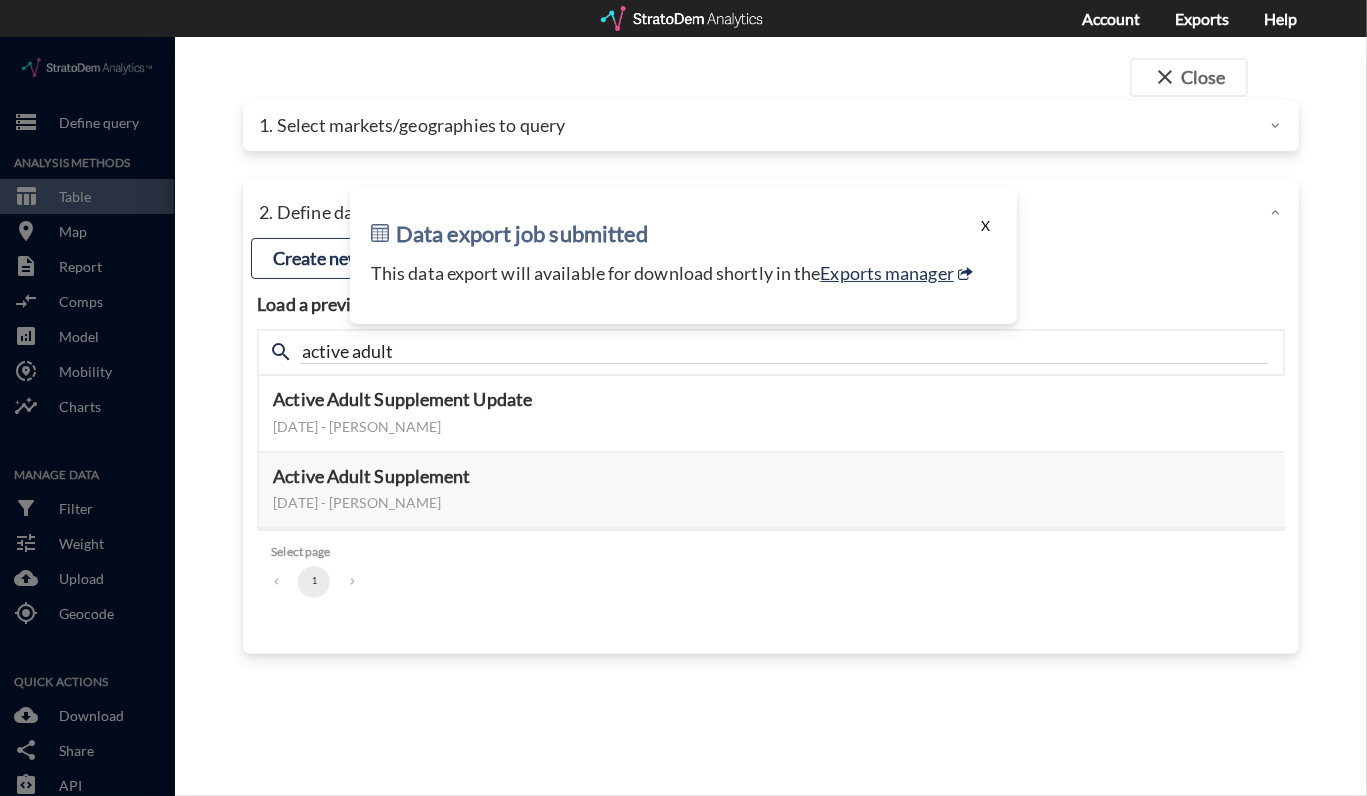 click on "X" 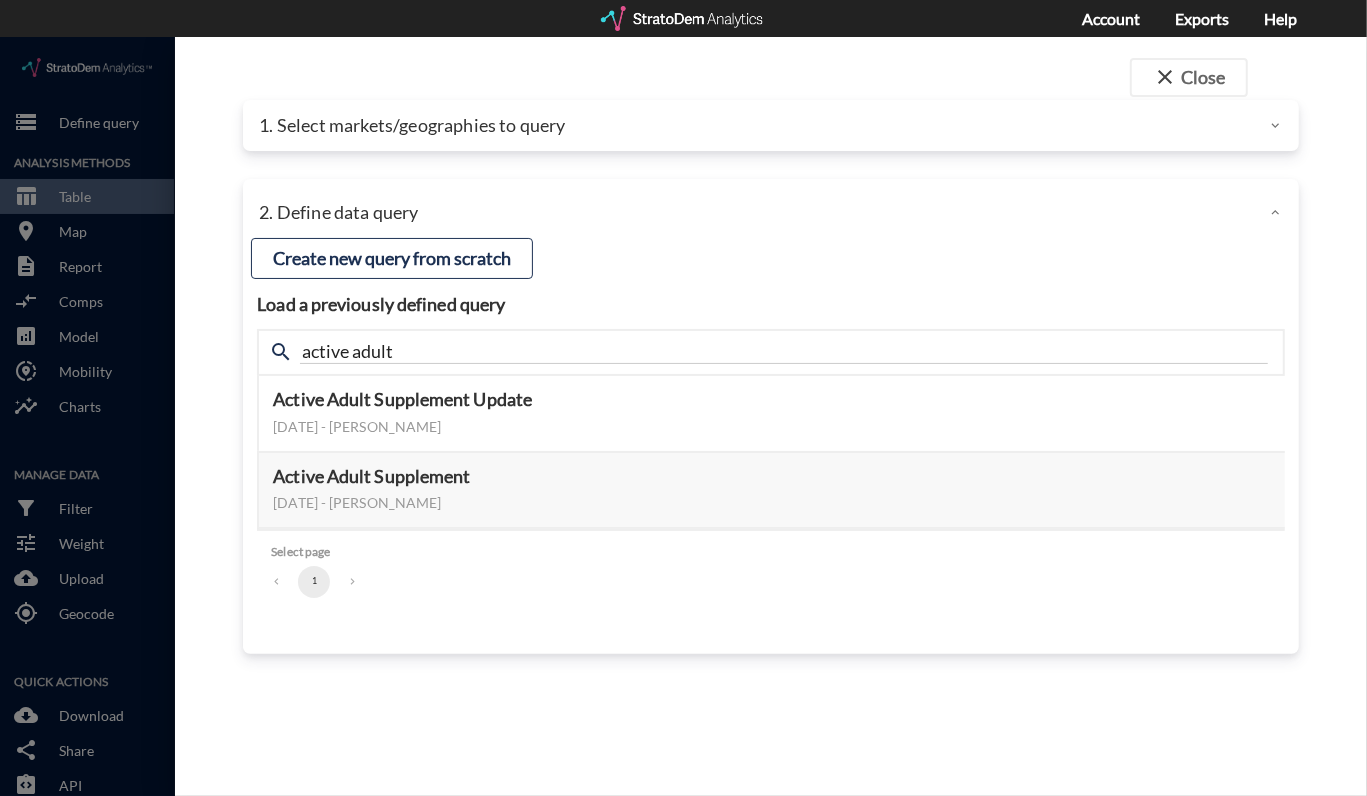 click on "1. Select markets/geographies to query" 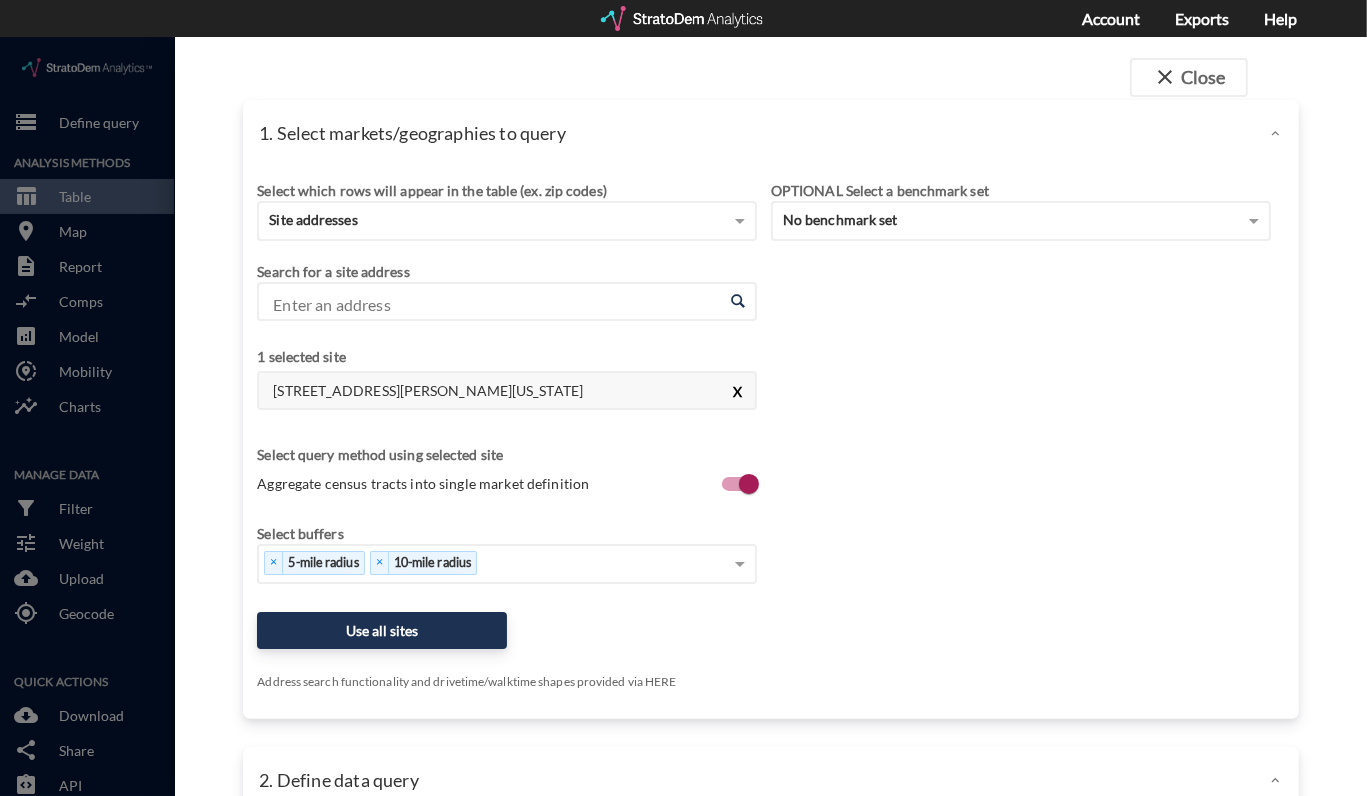 click on "X" 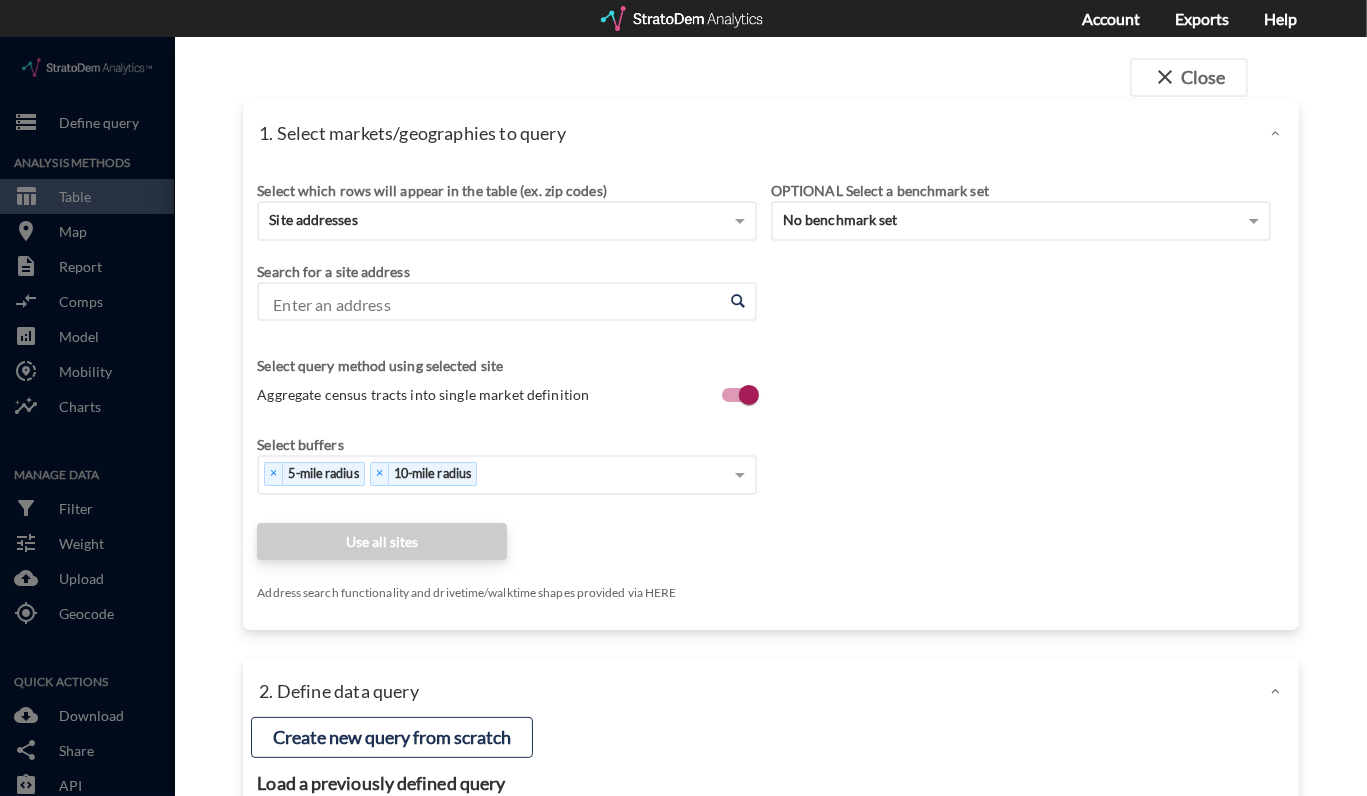 click on "Enter an address" 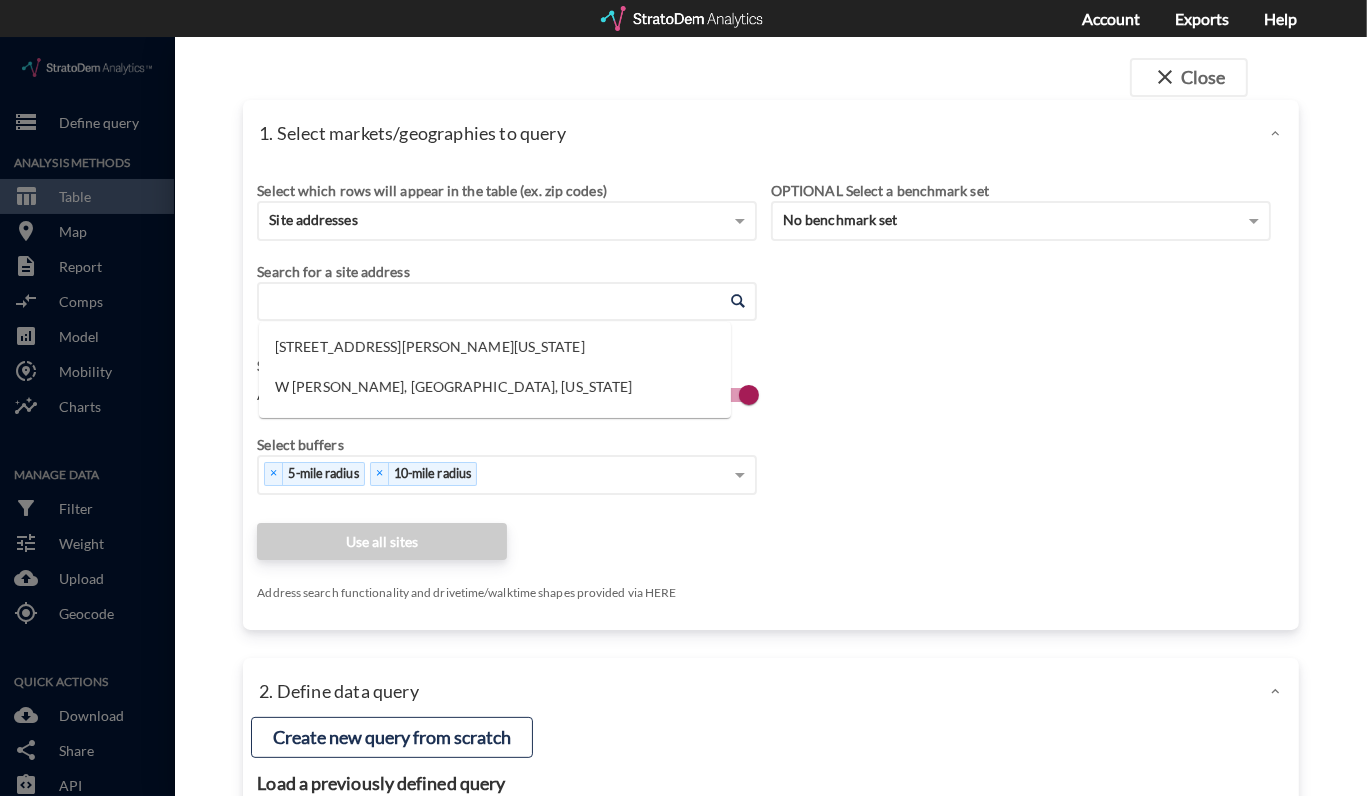 paste on "8975 Textile Rd, Ypsilanti, MI" 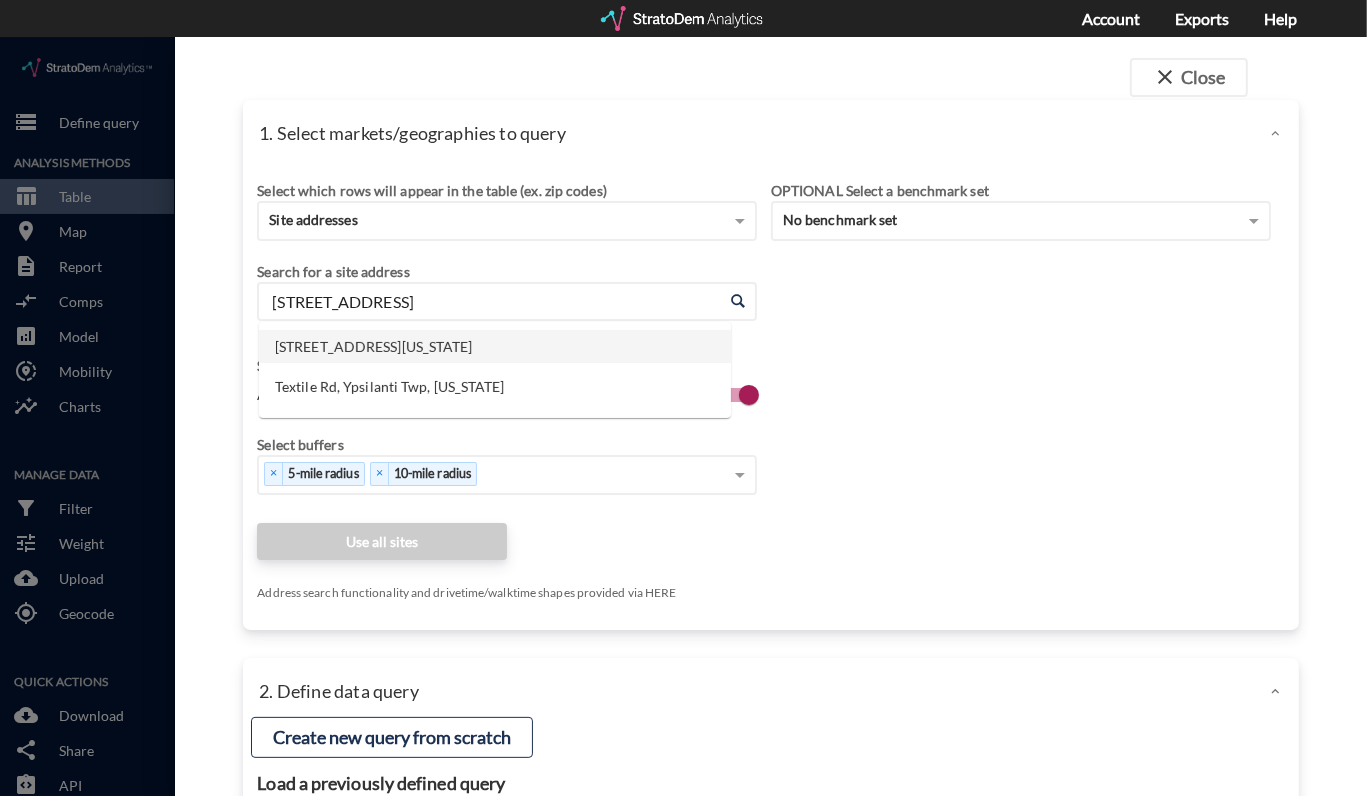click on "8975 Textile Rd, Ypsilanti, Michigan" 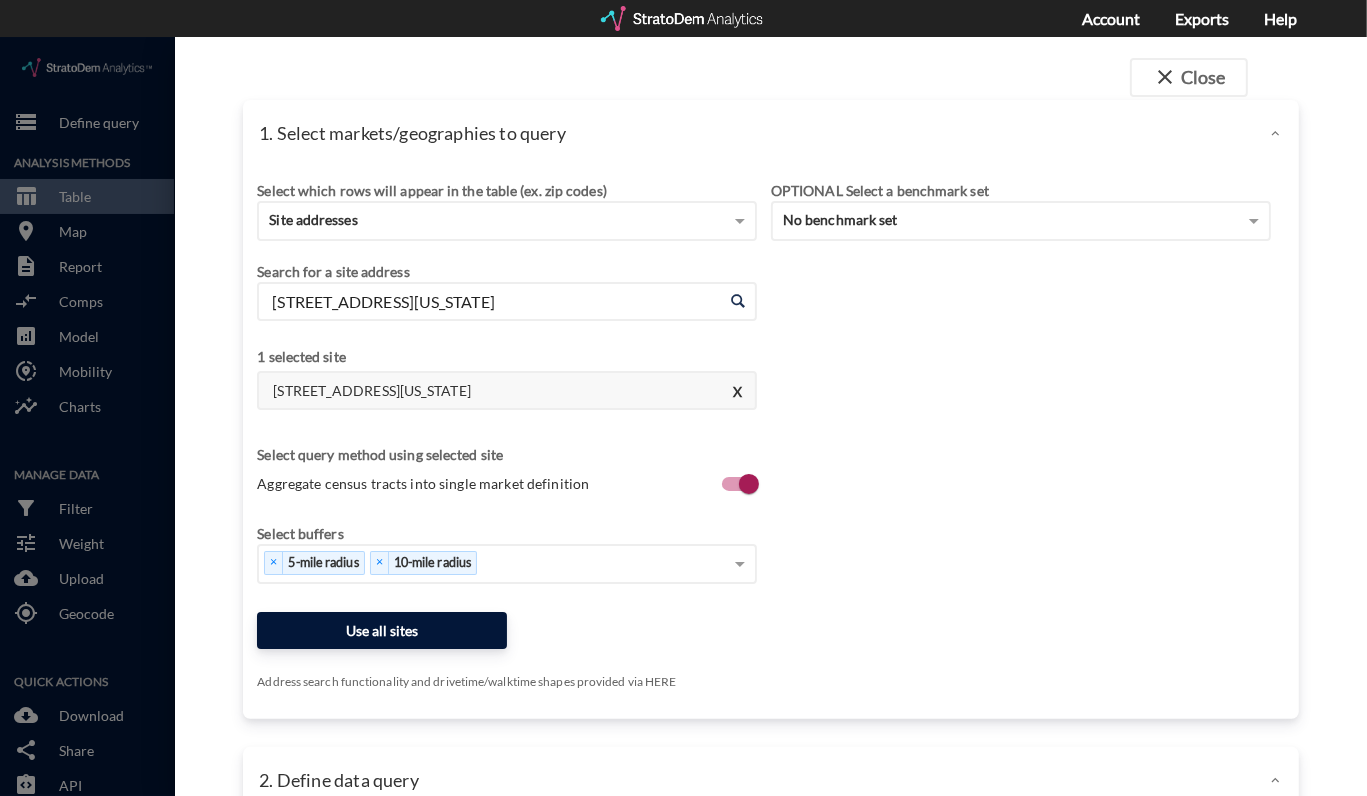 type on "8975 Textile Rd, Ypsilanti, Michigan" 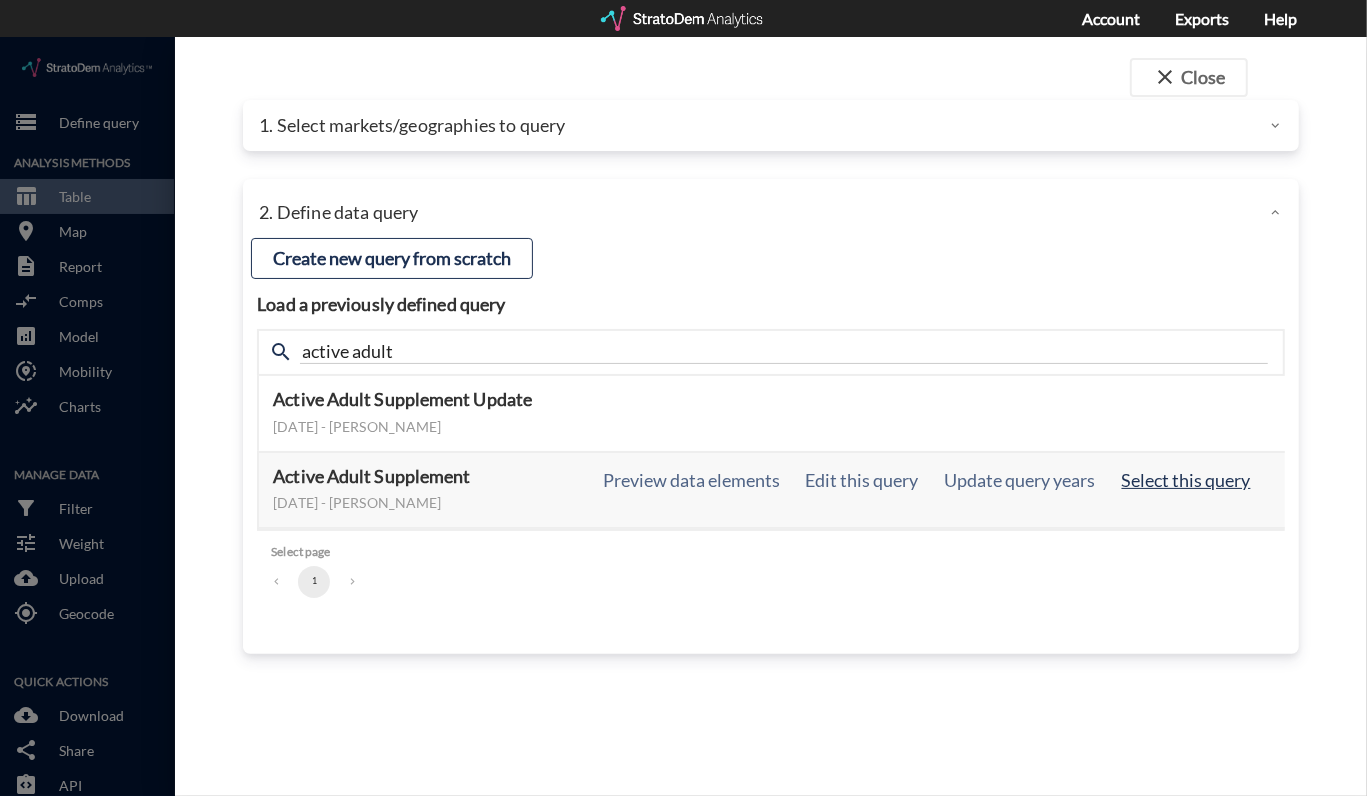 click on "Select this query" 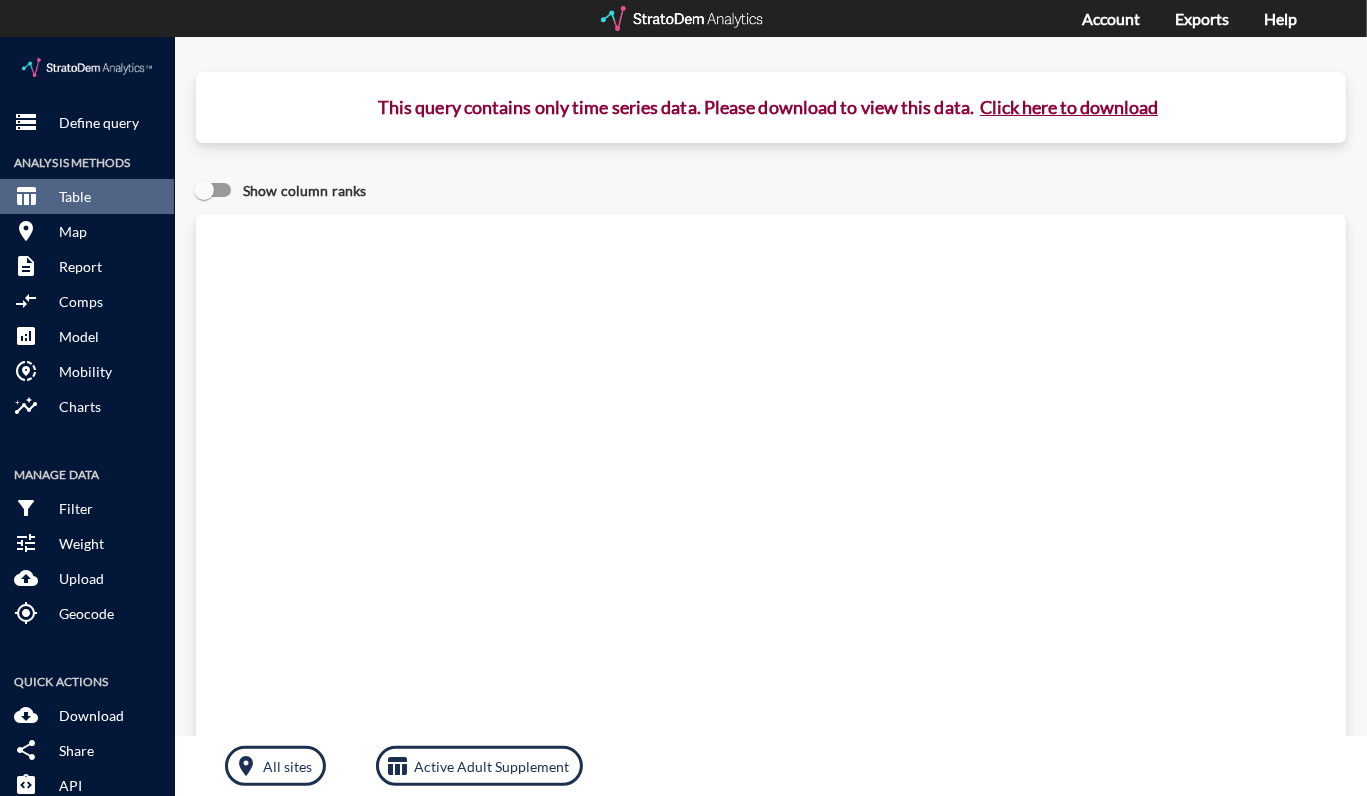 click on "Click here to download" 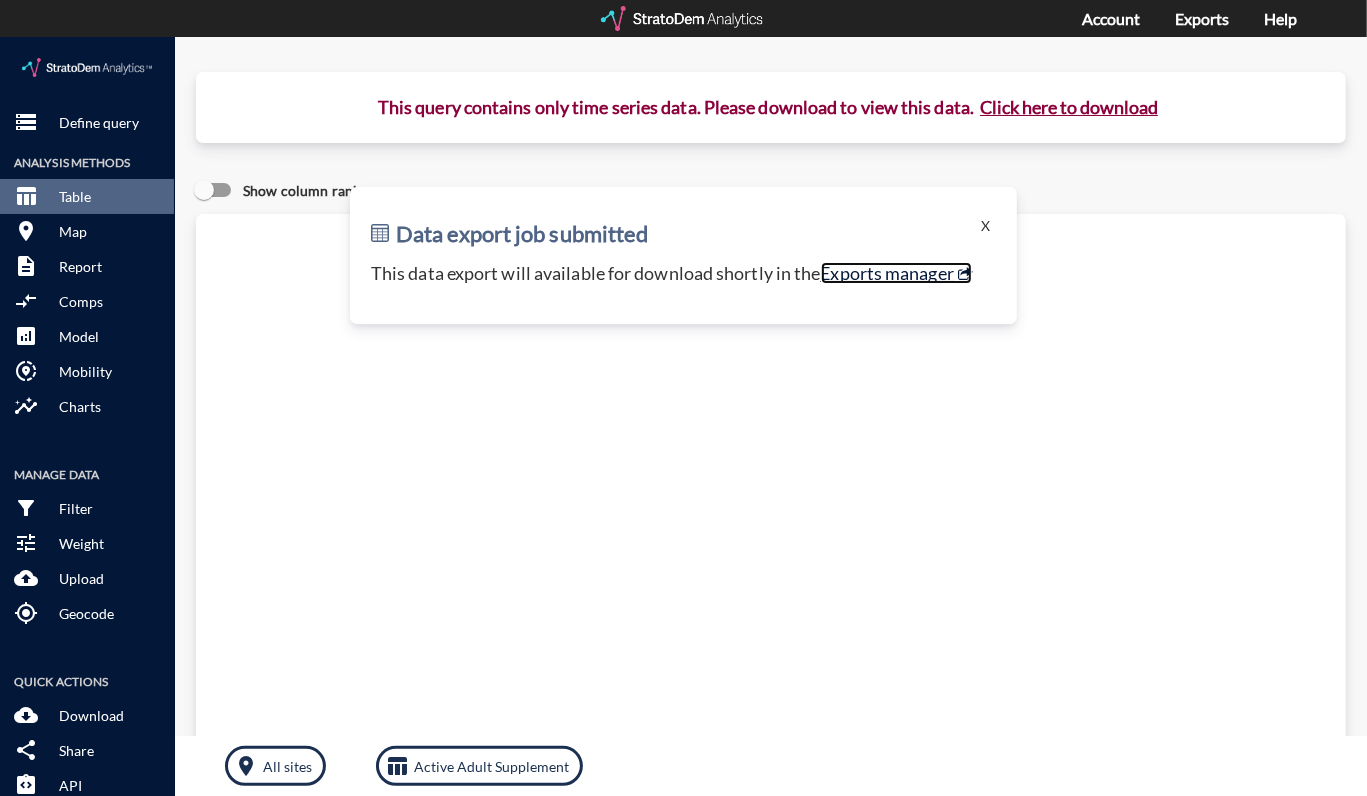 click on "Exports manager" 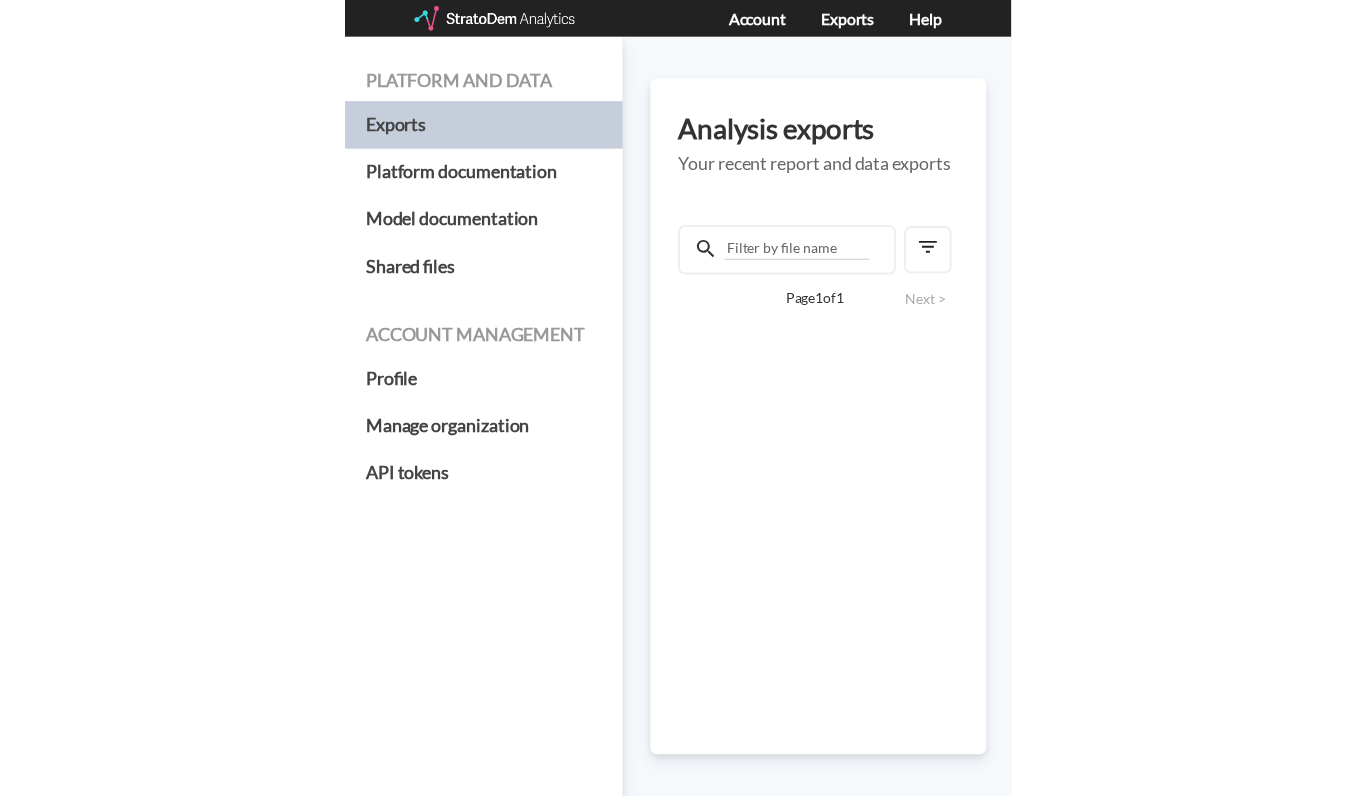 scroll, scrollTop: 0, scrollLeft: 0, axis: both 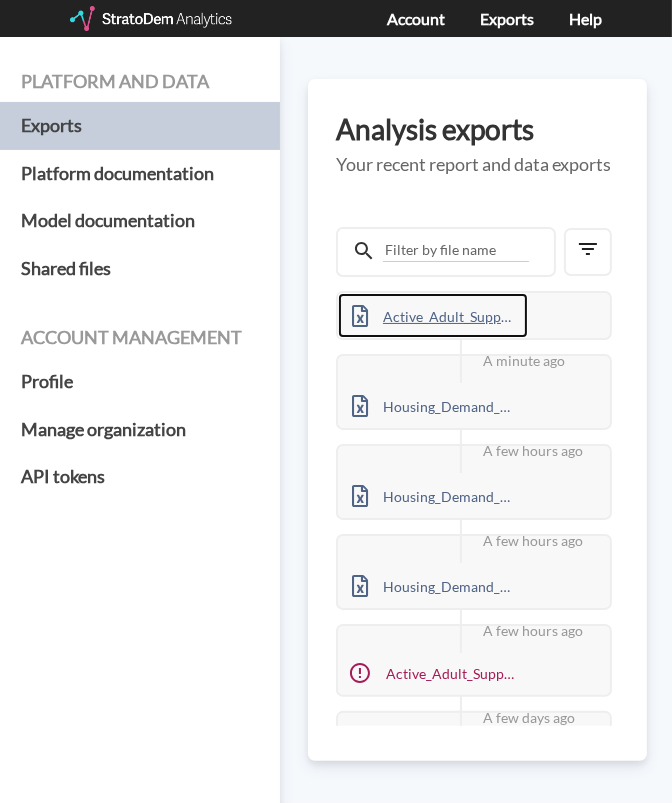 click on "Active_Adult_Supplement_2025_07_21_site-addresses_Vq3mjLY6.xlsx" at bounding box center [433, 315] 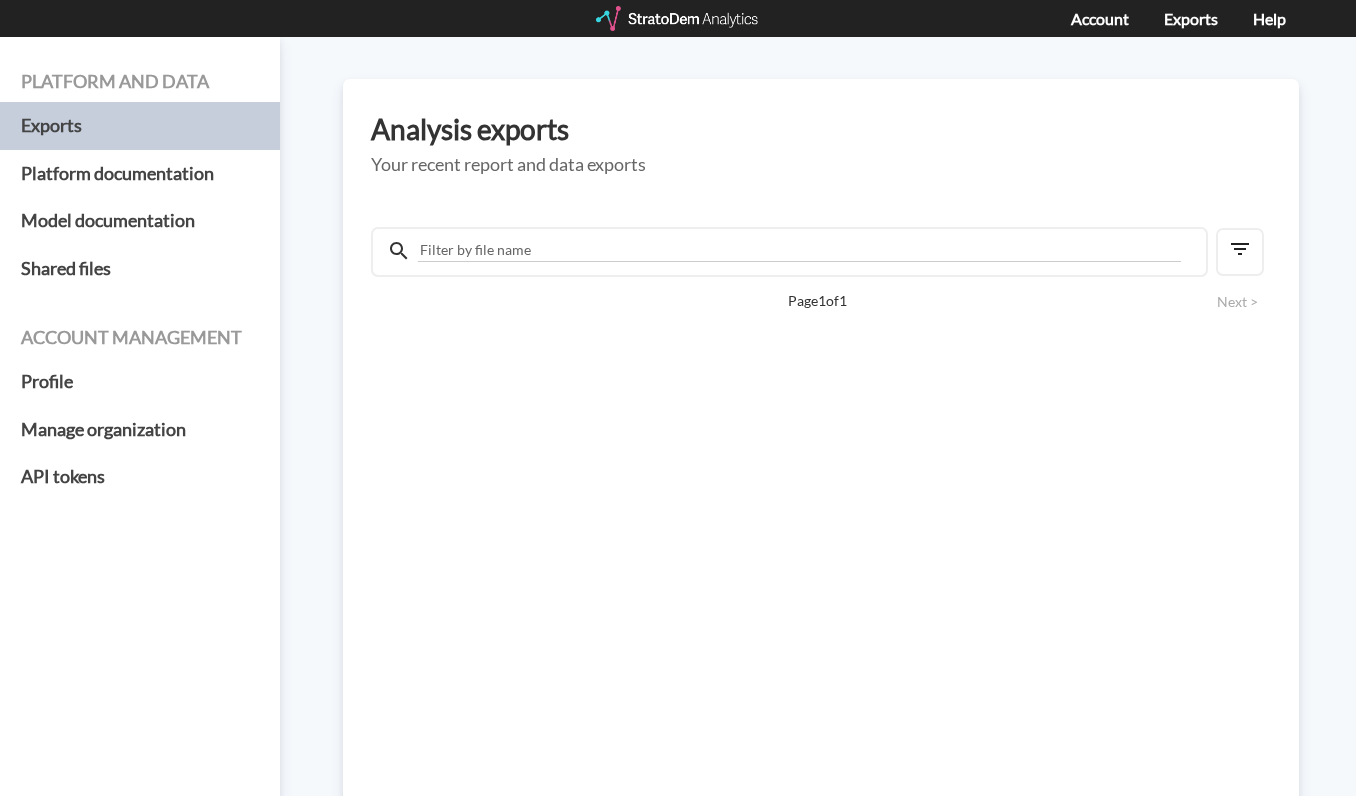 scroll, scrollTop: 0, scrollLeft: 0, axis: both 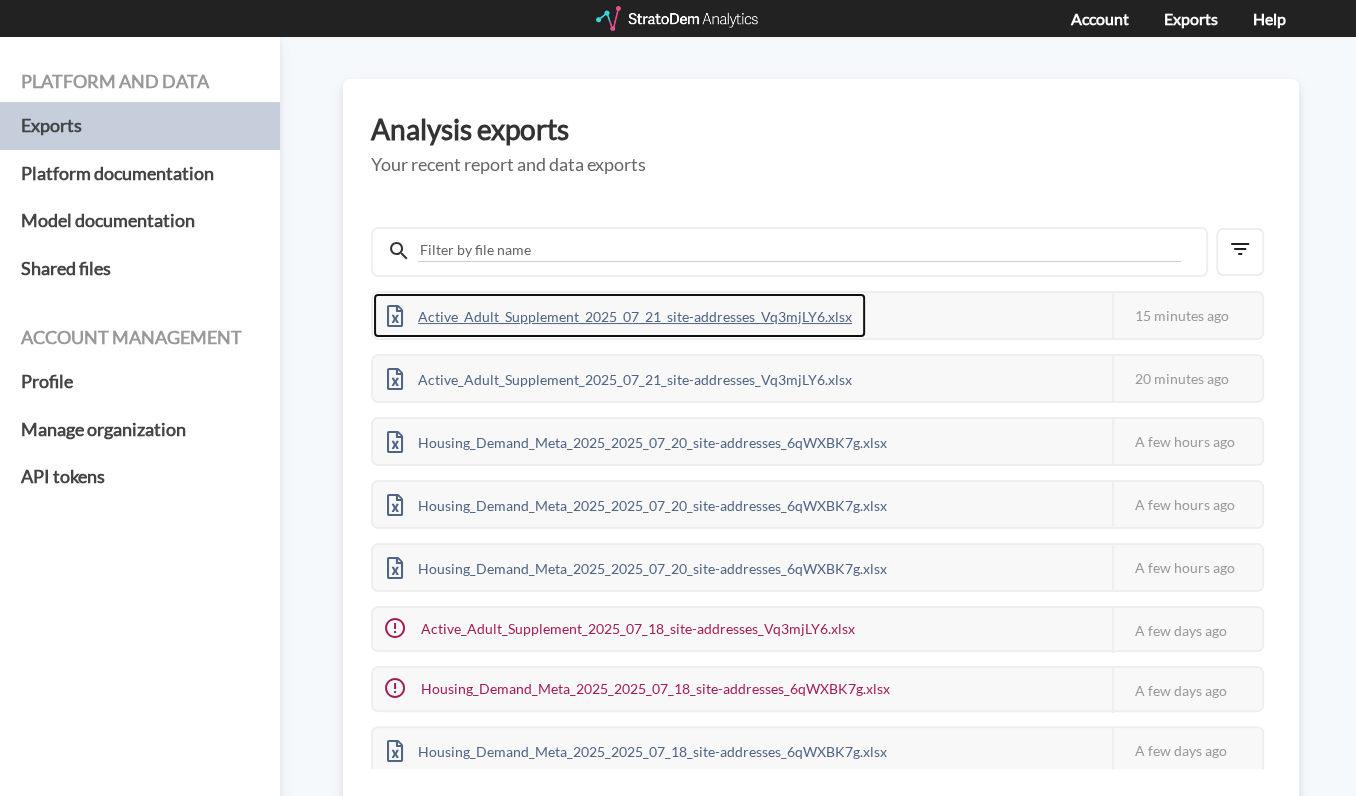 click on "Active_Adult_Supplement_2025_07_21_site-addresses_Vq3mjLY6.xlsx" at bounding box center [619, 315] 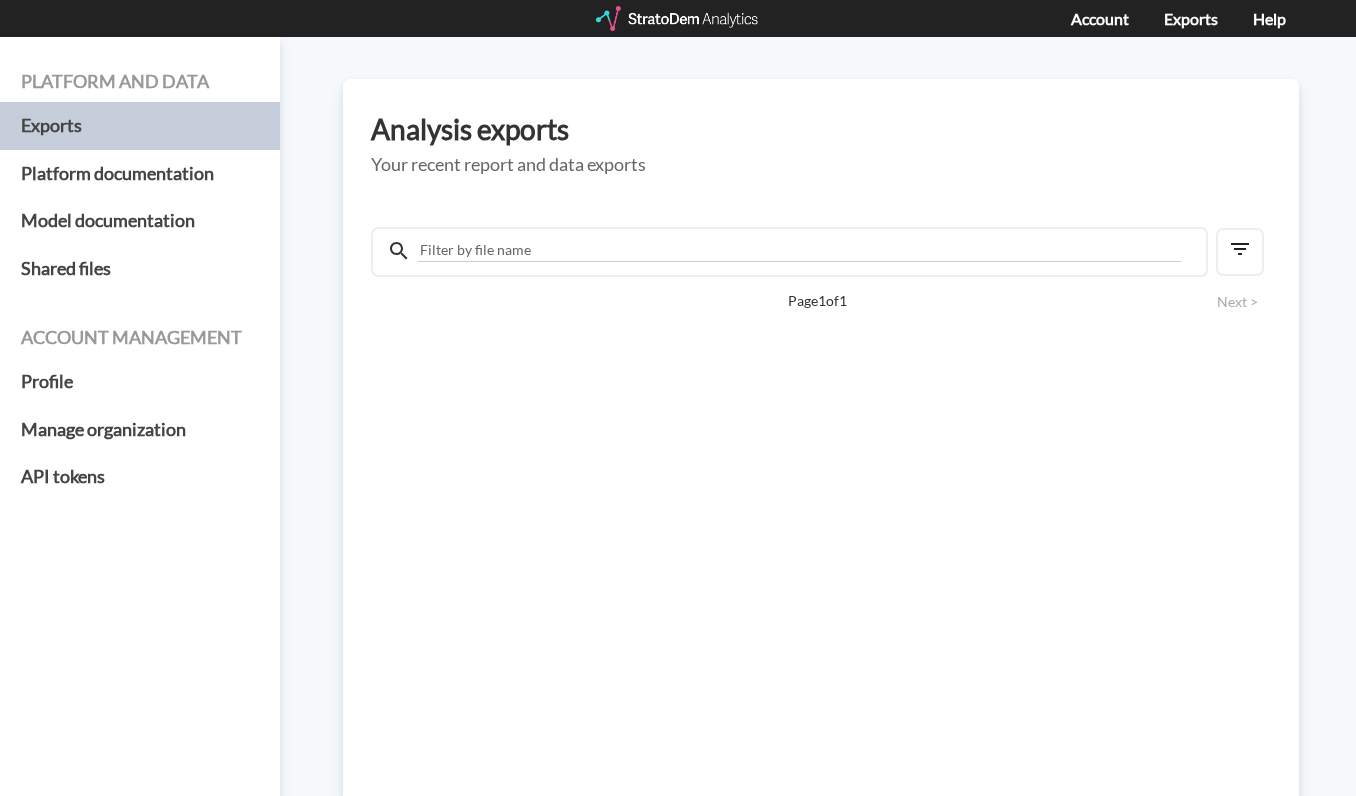 scroll, scrollTop: 0, scrollLeft: 0, axis: both 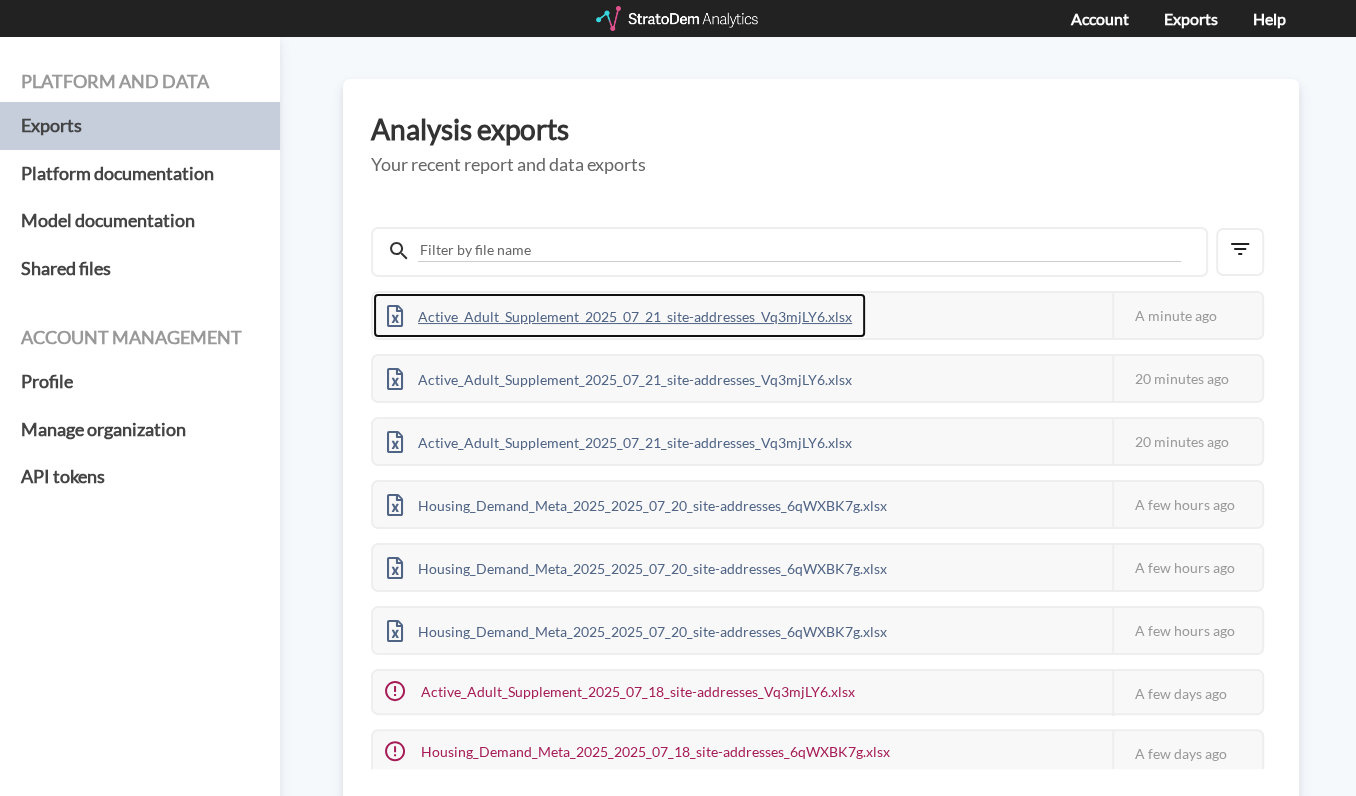 click on "Active_Adult_Supplement_2025_07_21_site-addresses_Vq3mjLY6.xlsx" at bounding box center (619, 315) 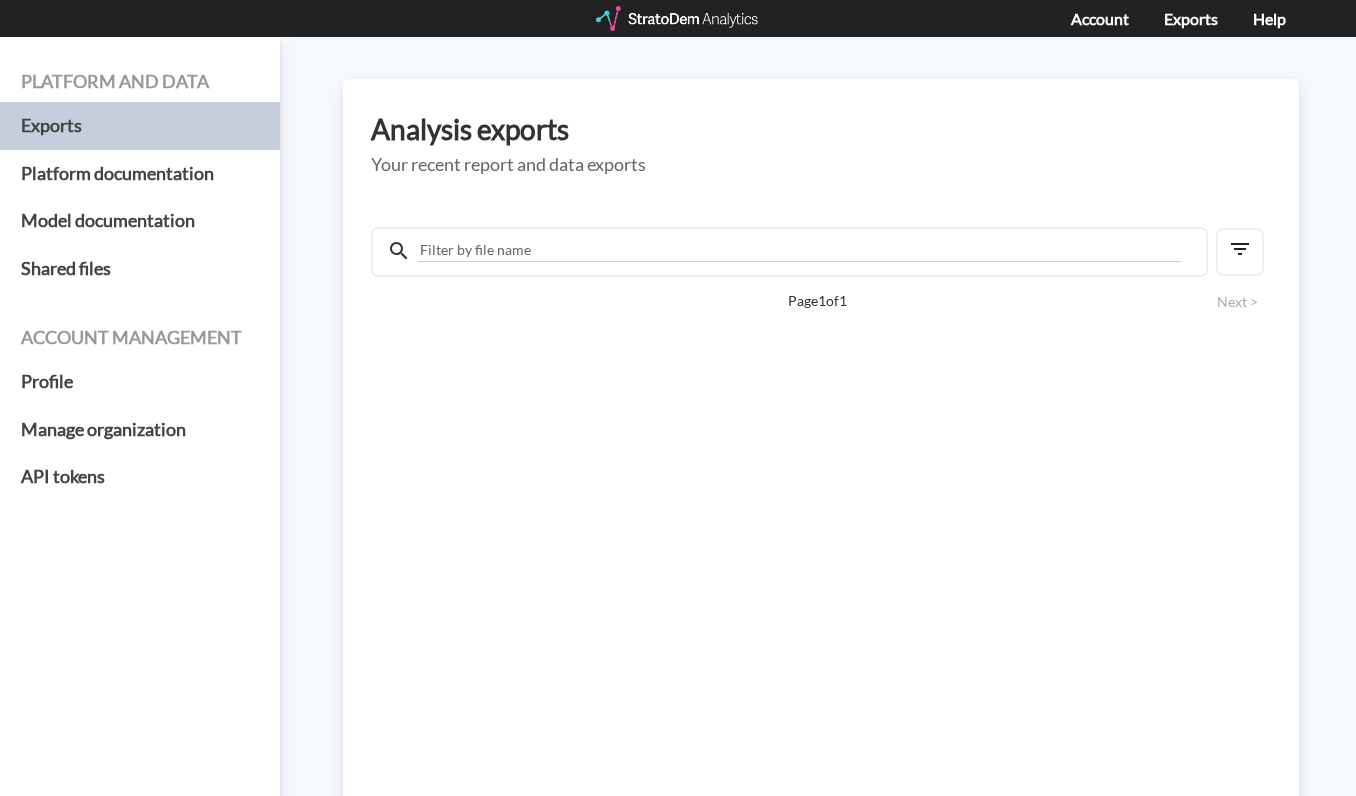 scroll, scrollTop: 0, scrollLeft: 0, axis: both 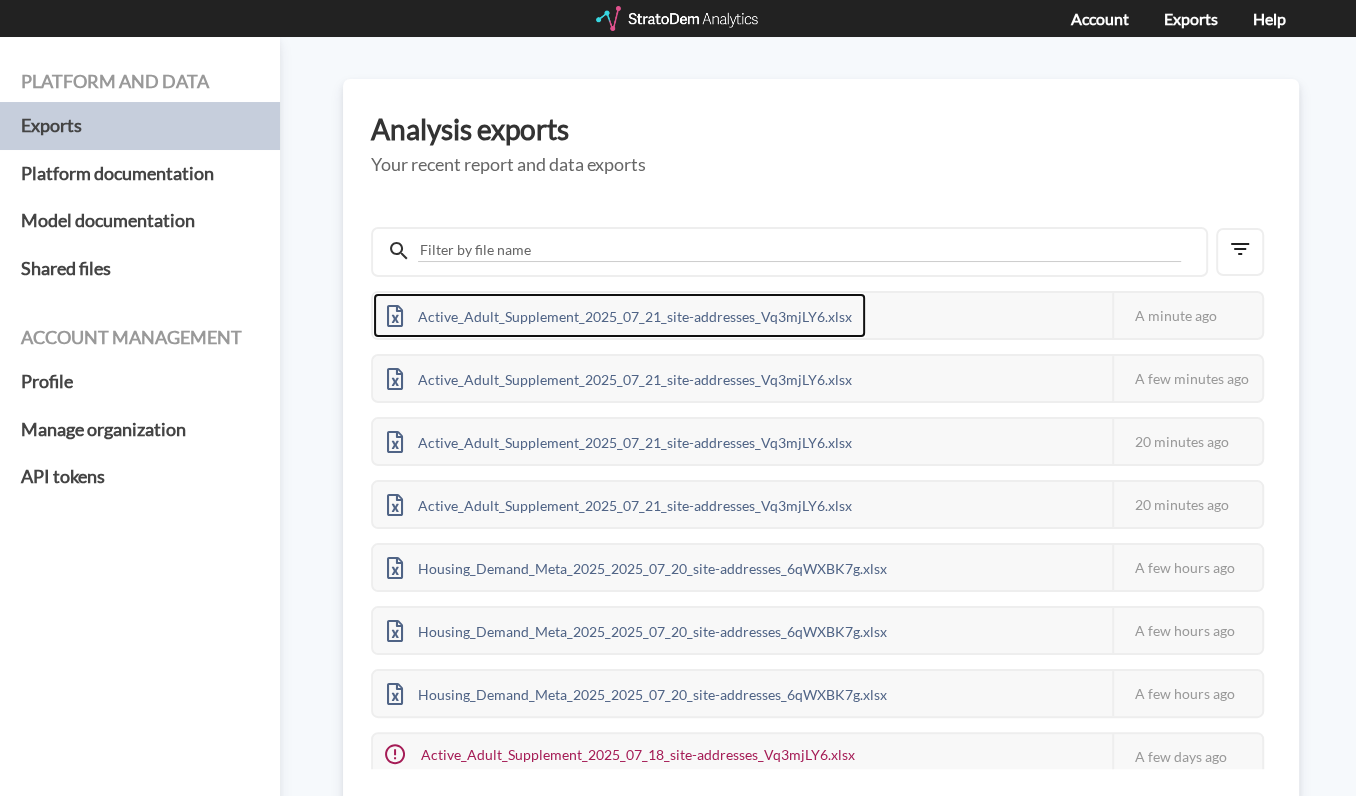 click on "Active_Adult_Supplement_2025_07_21_site-addresses_Vq3mjLY6.xlsx" at bounding box center [619, 315] 